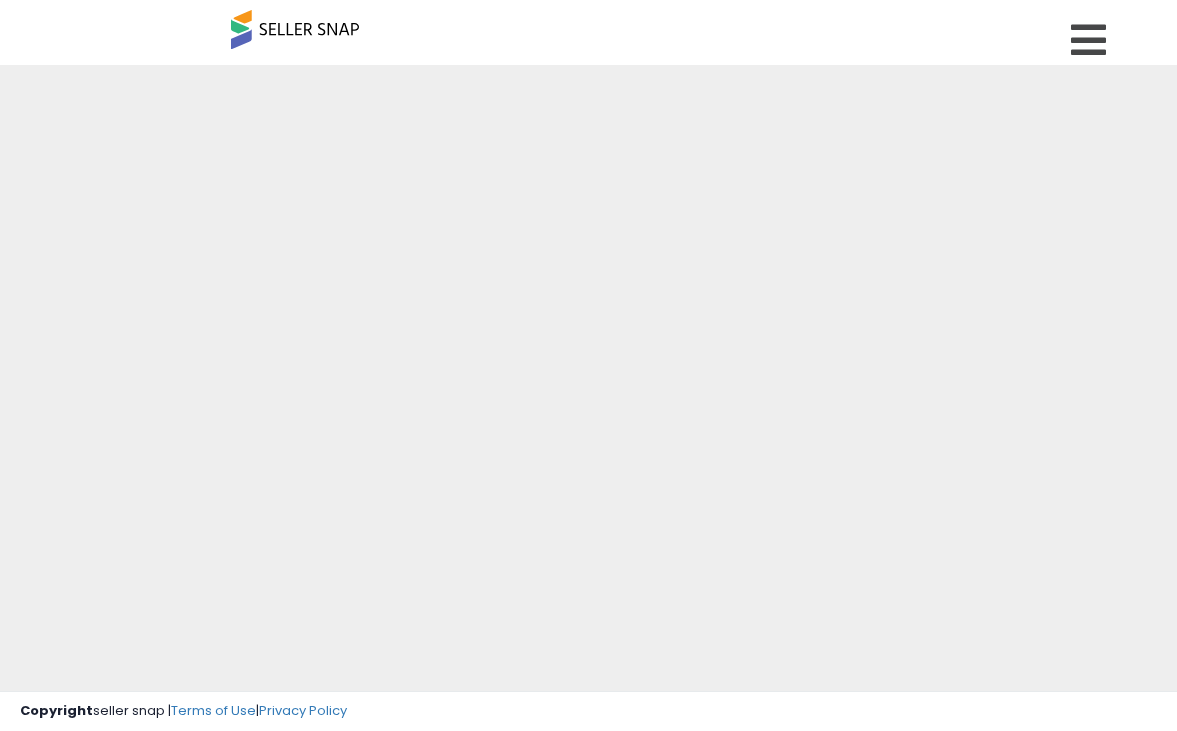 scroll, scrollTop: 0, scrollLeft: 0, axis: both 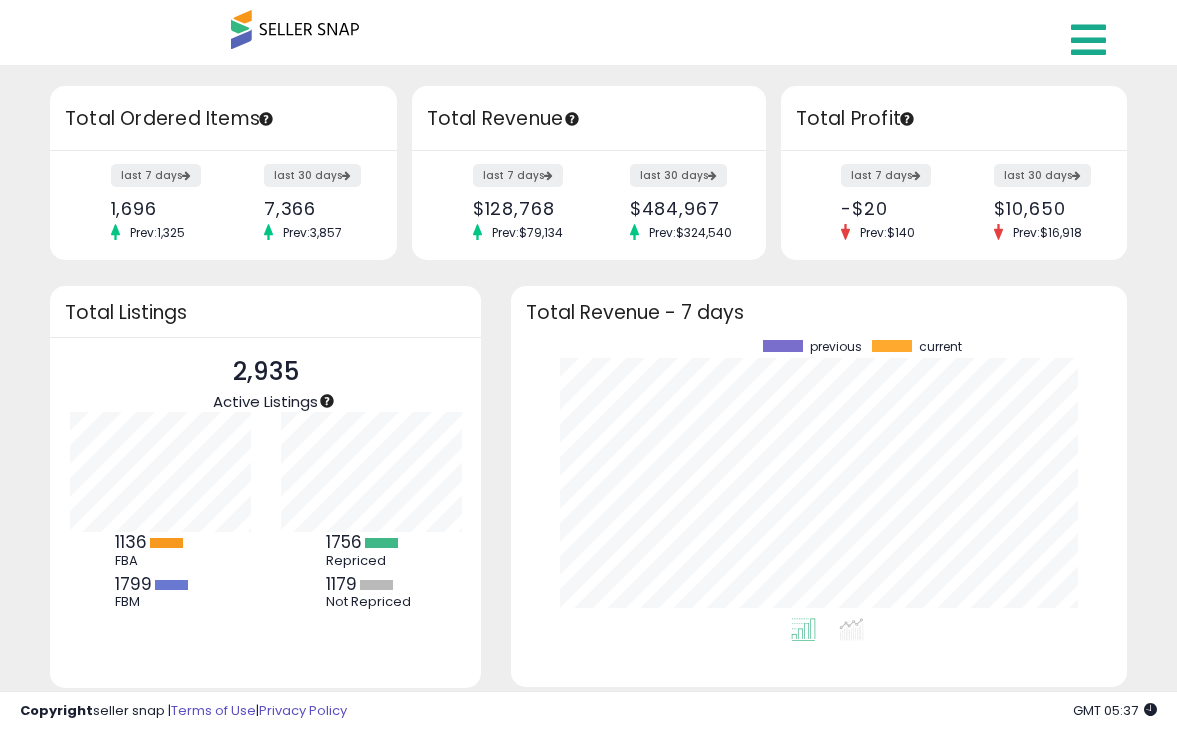 click at bounding box center (1091, 35) 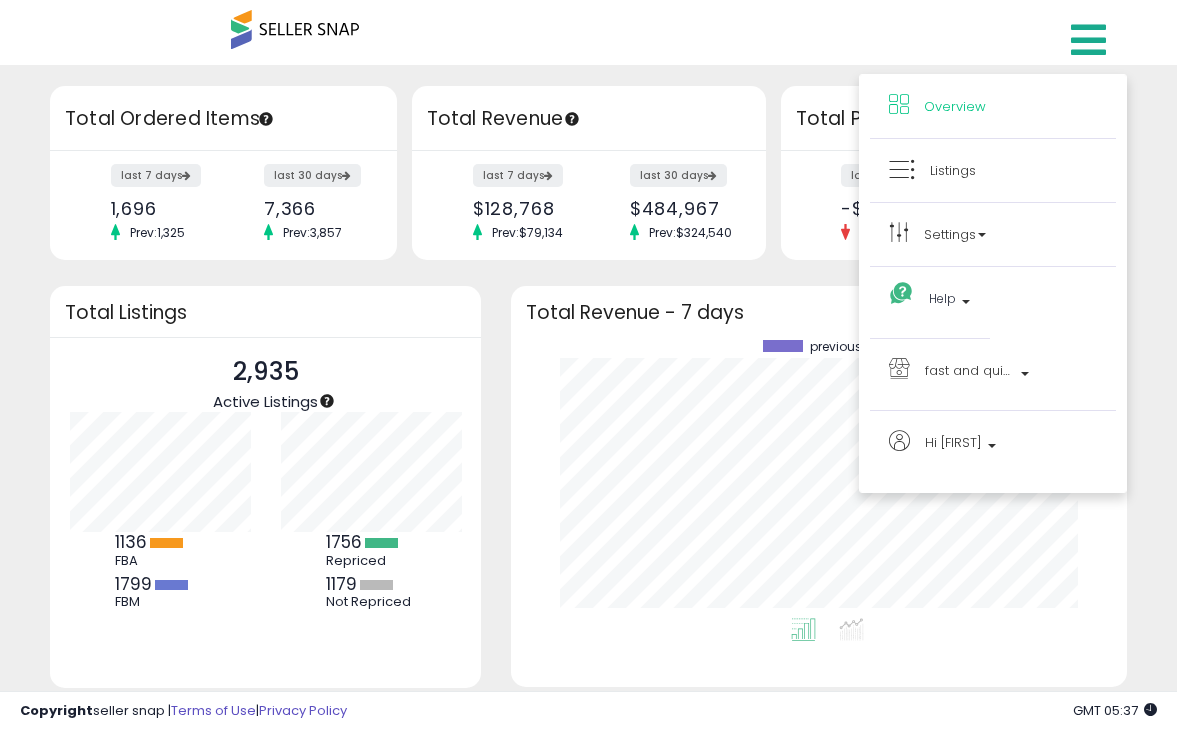 click at bounding box center [1088, 40] 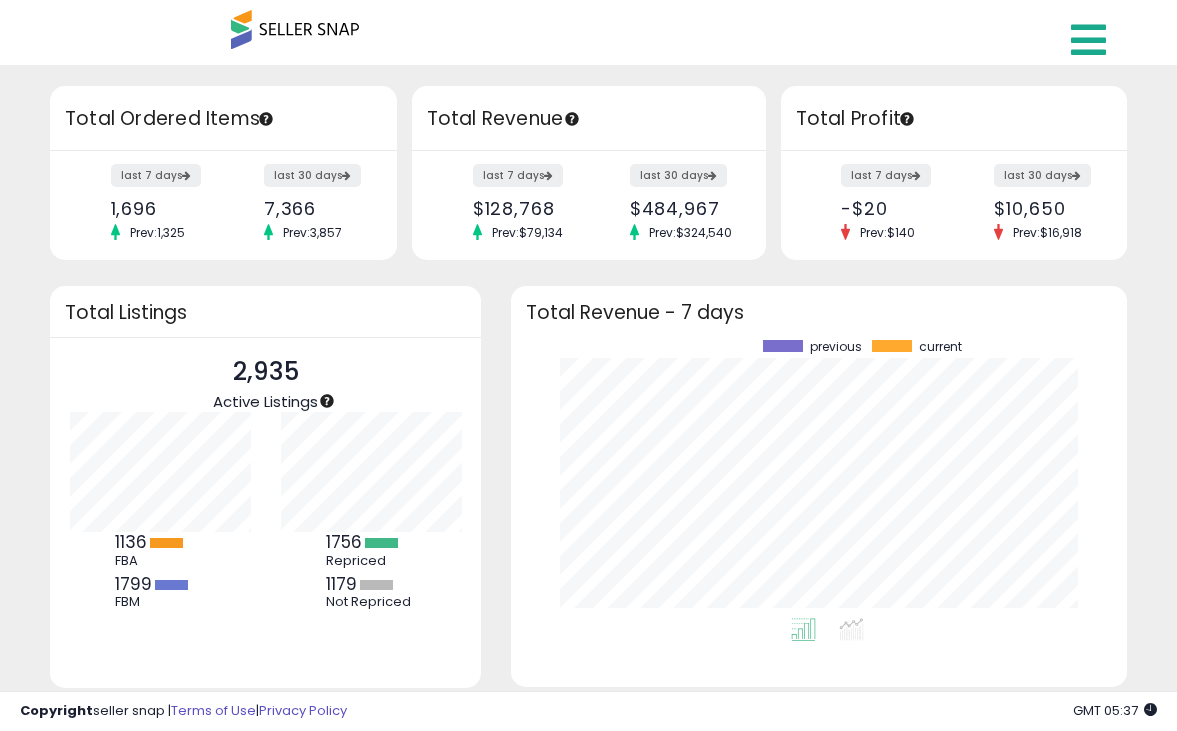 click at bounding box center (1088, 40) 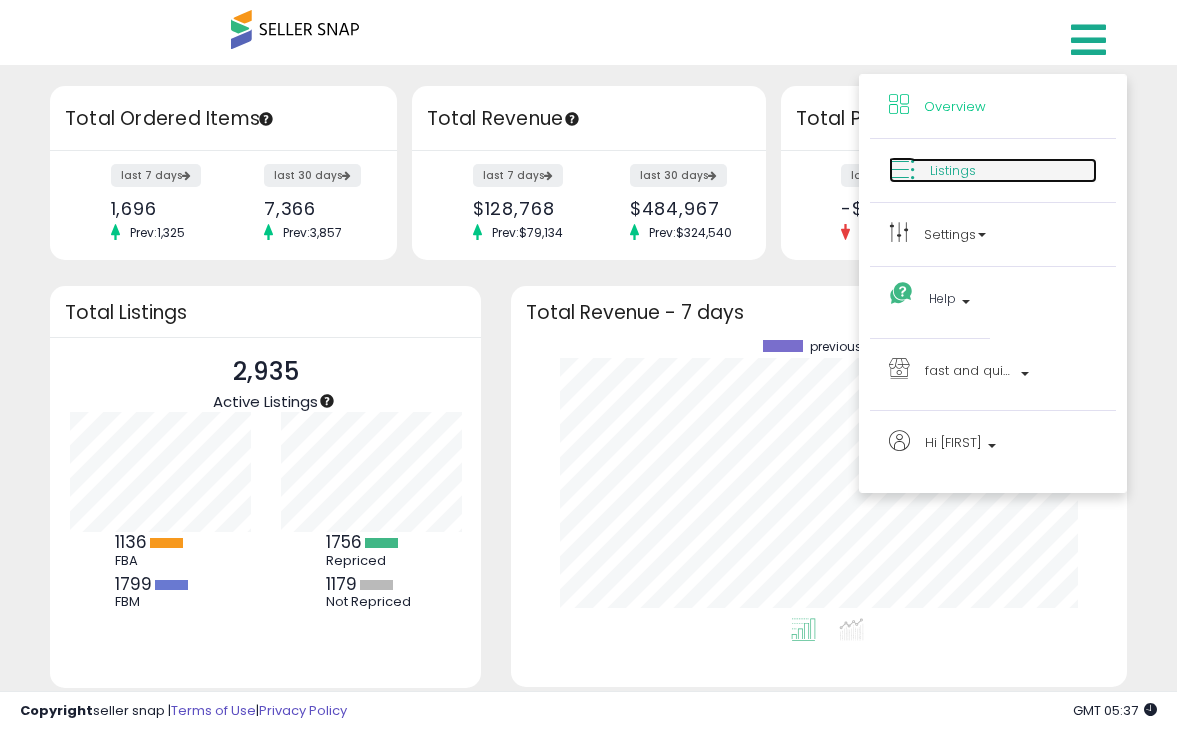 click on "Listings" at bounding box center (953, 170) 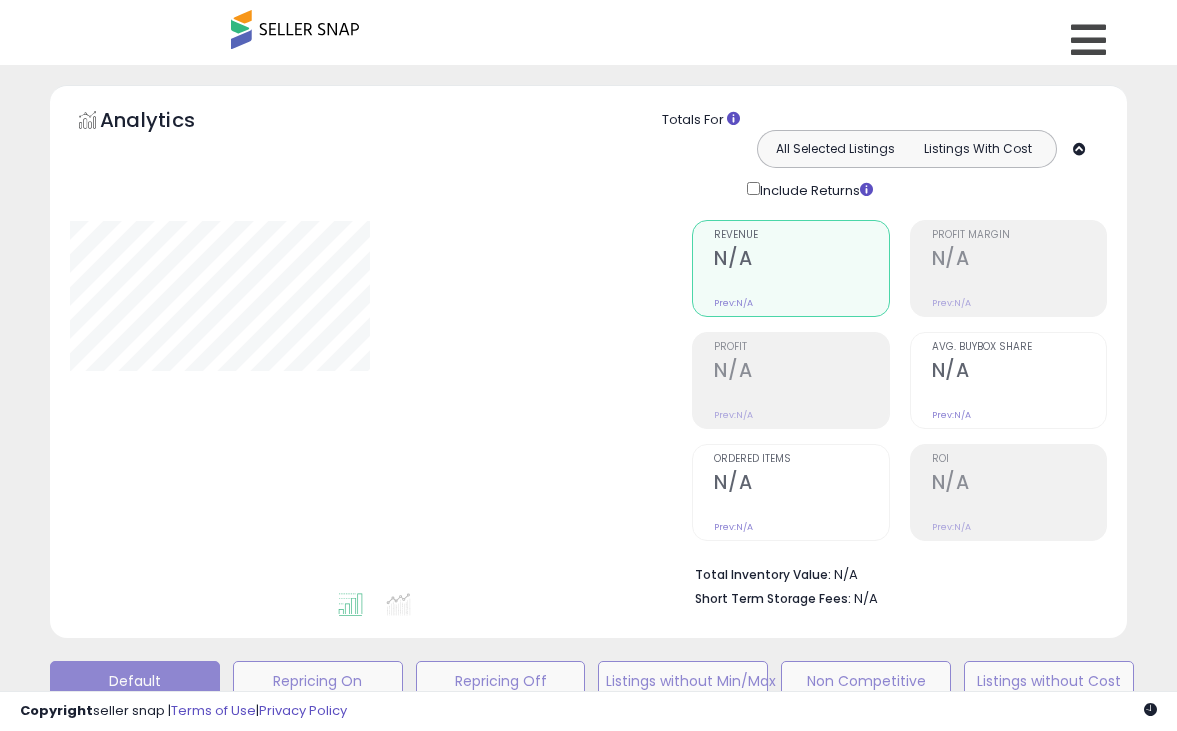 scroll, scrollTop: 0, scrollLeft: 0, axis: both 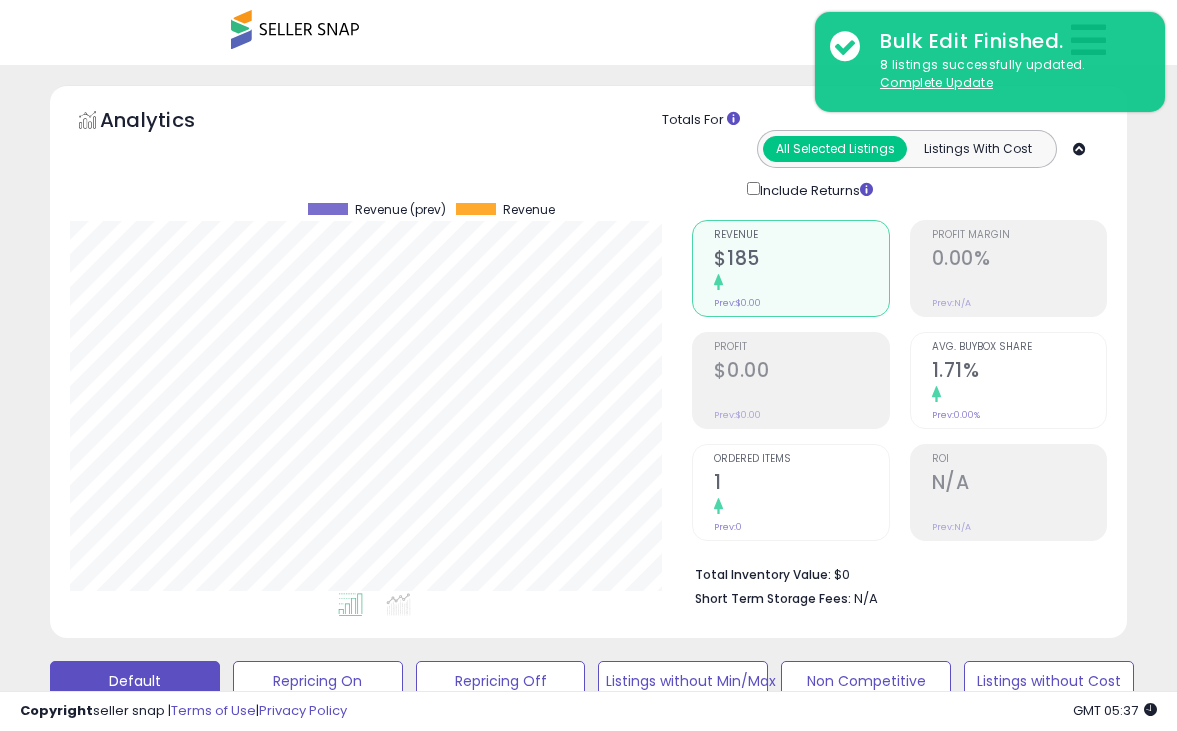 click on "Overview
Listings
Settings" at bounding box center [588, 42] 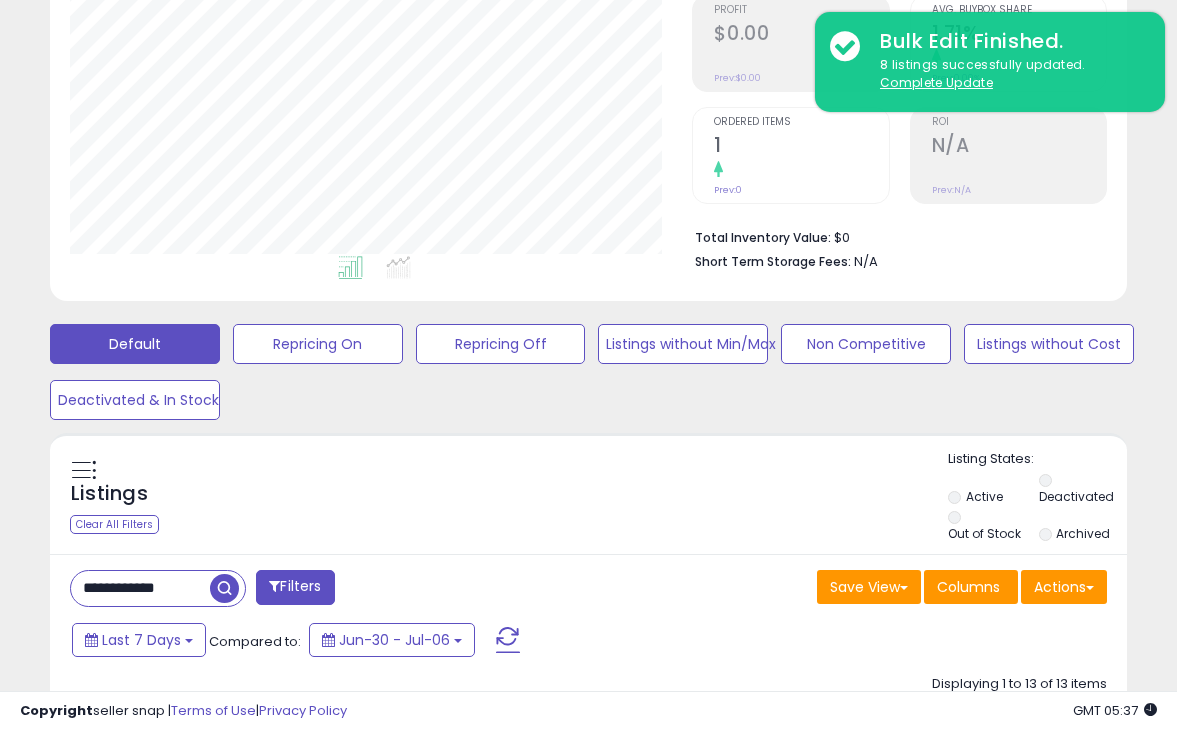 scroll, scrollTop: 476, scrollLeft: 0, axis: vertical 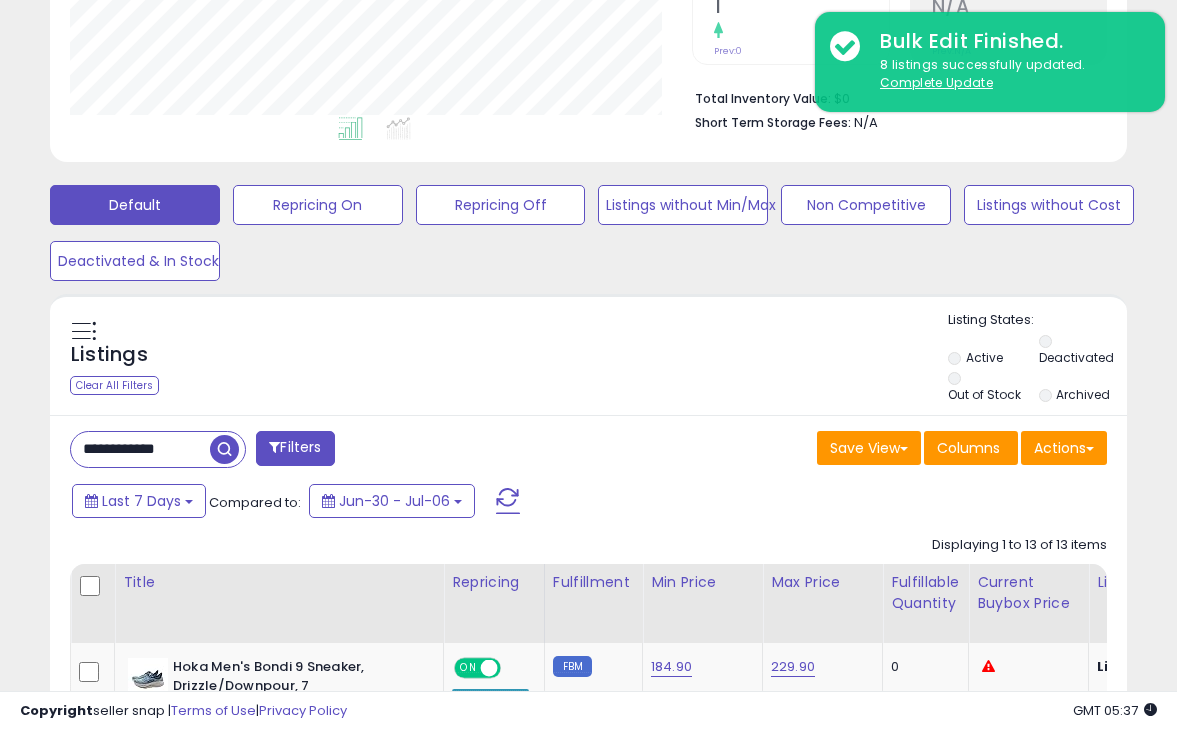 click on "**********" at bounding box center (140, 449) 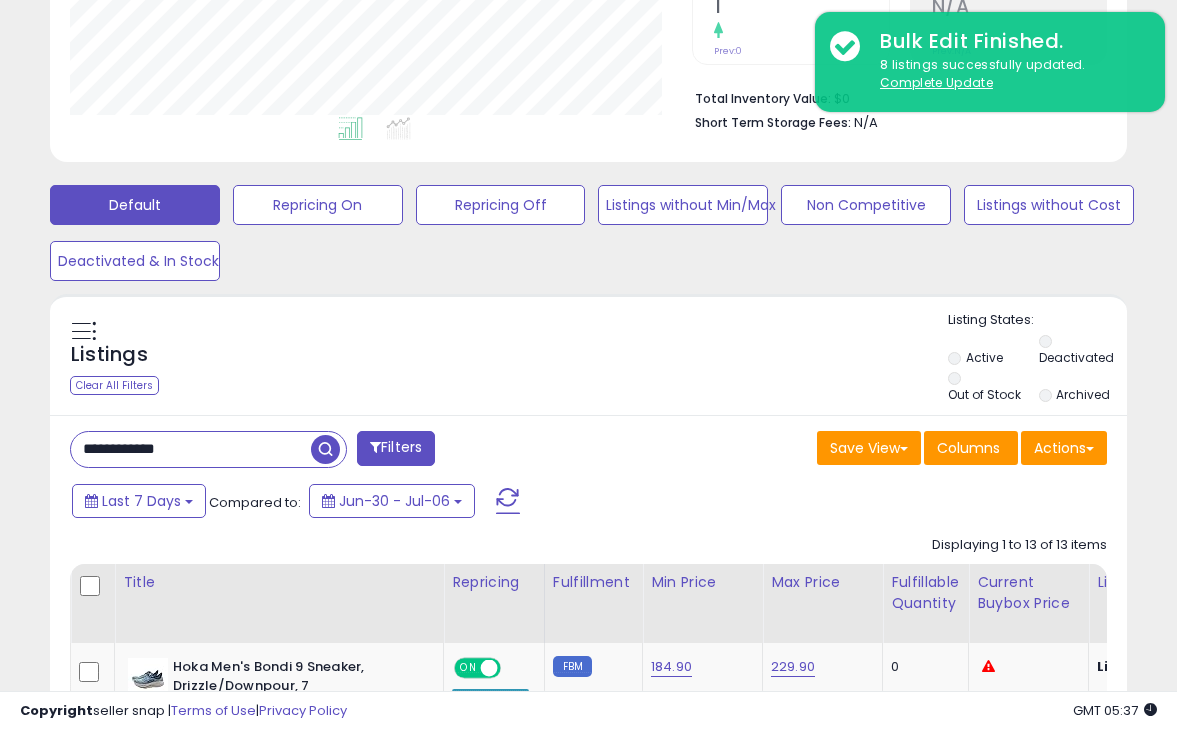 click on "**********" at bounding box center [191, 449] 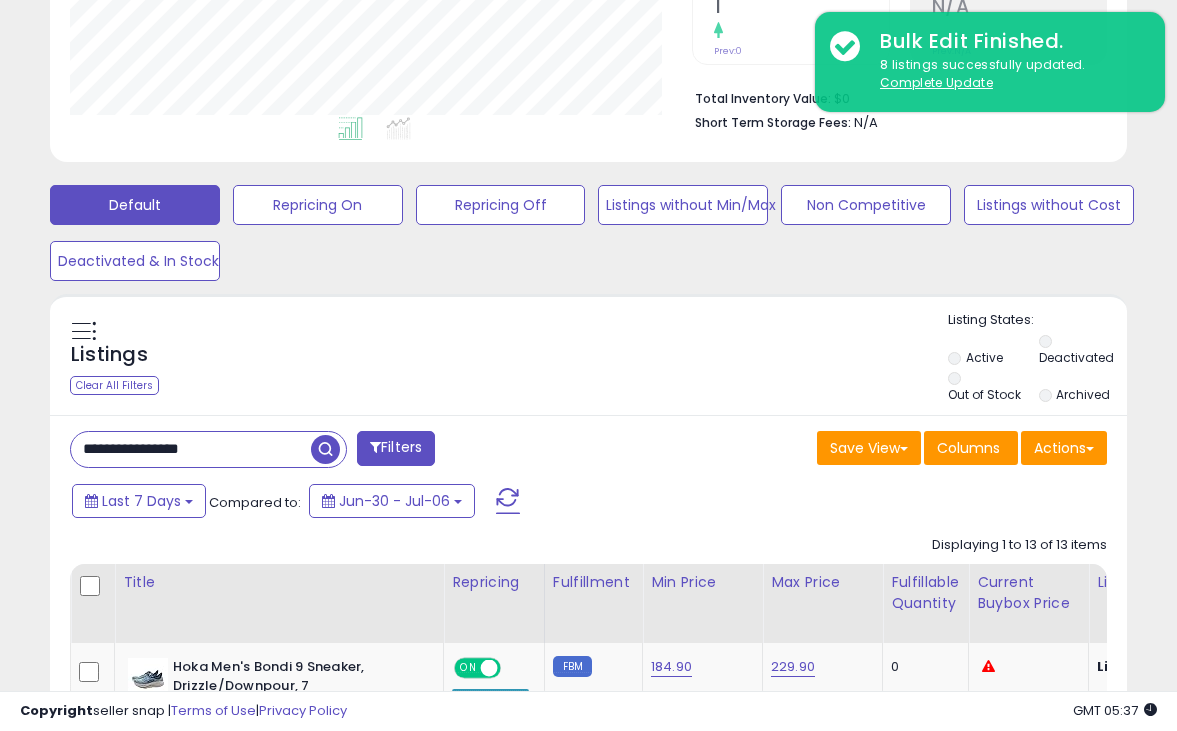 type on "**********" 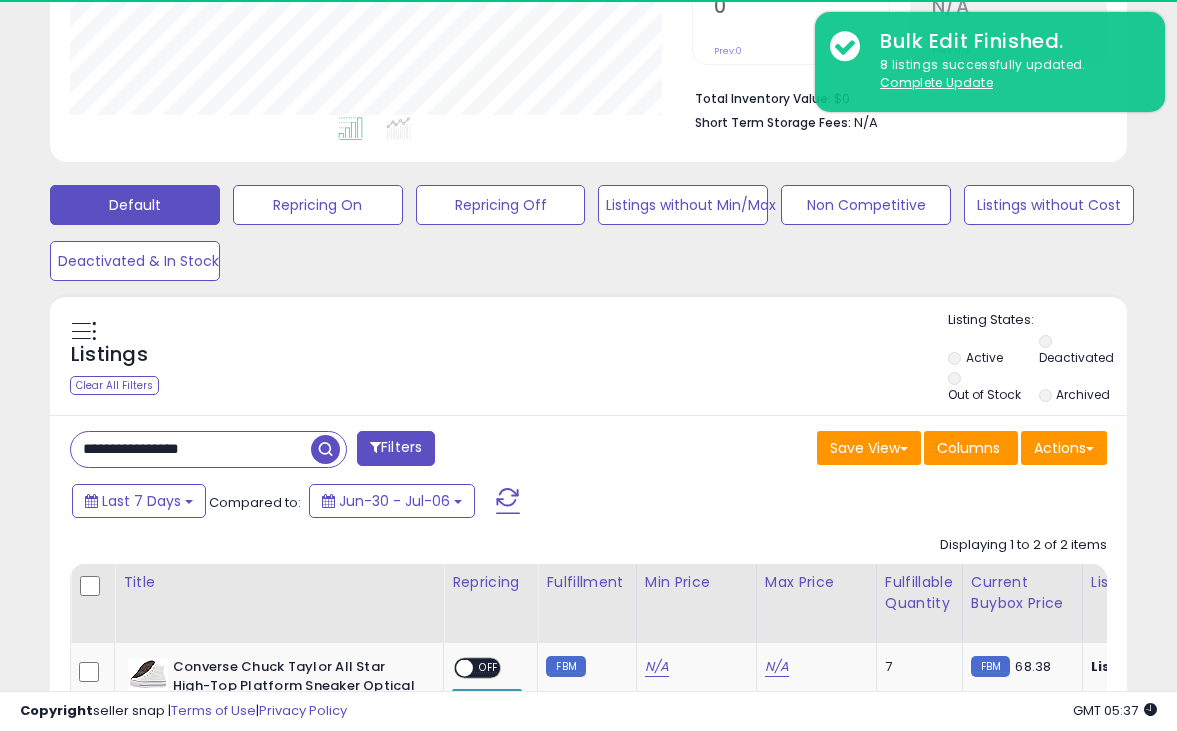scroll, scrollTop: 999590, scrollLeft: 999377, axis: both 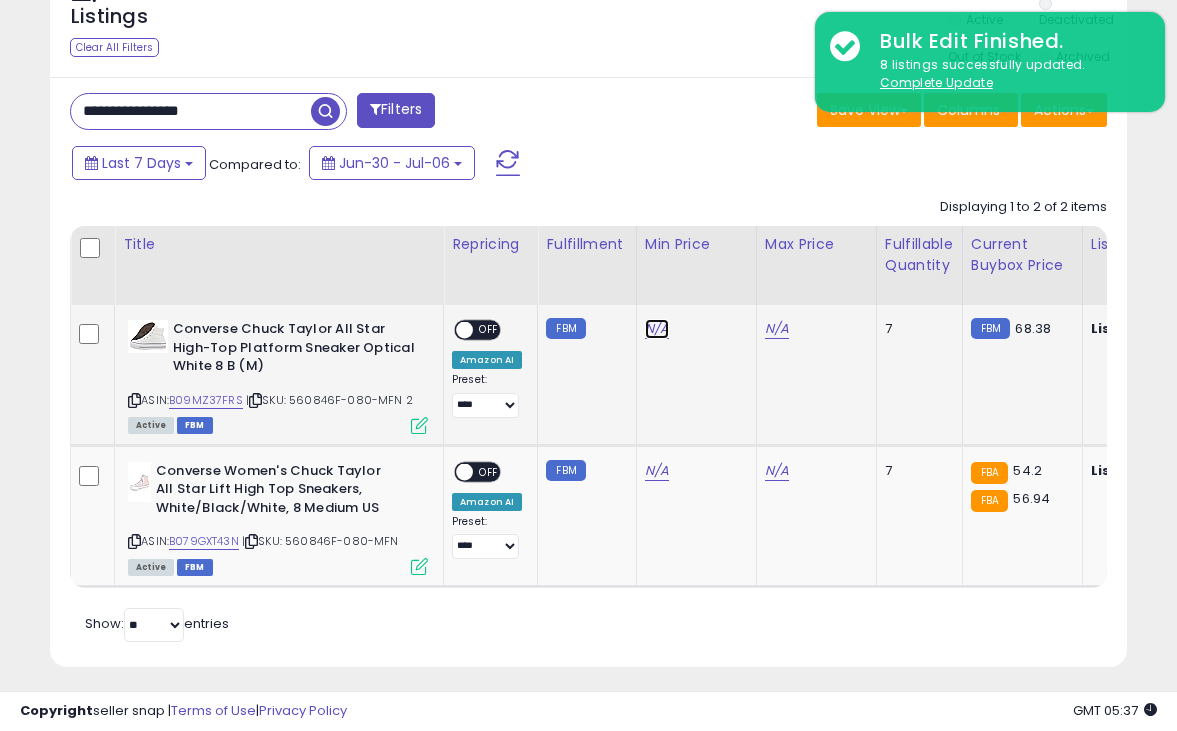 click on "N/A" at bounding box center [657, 329] 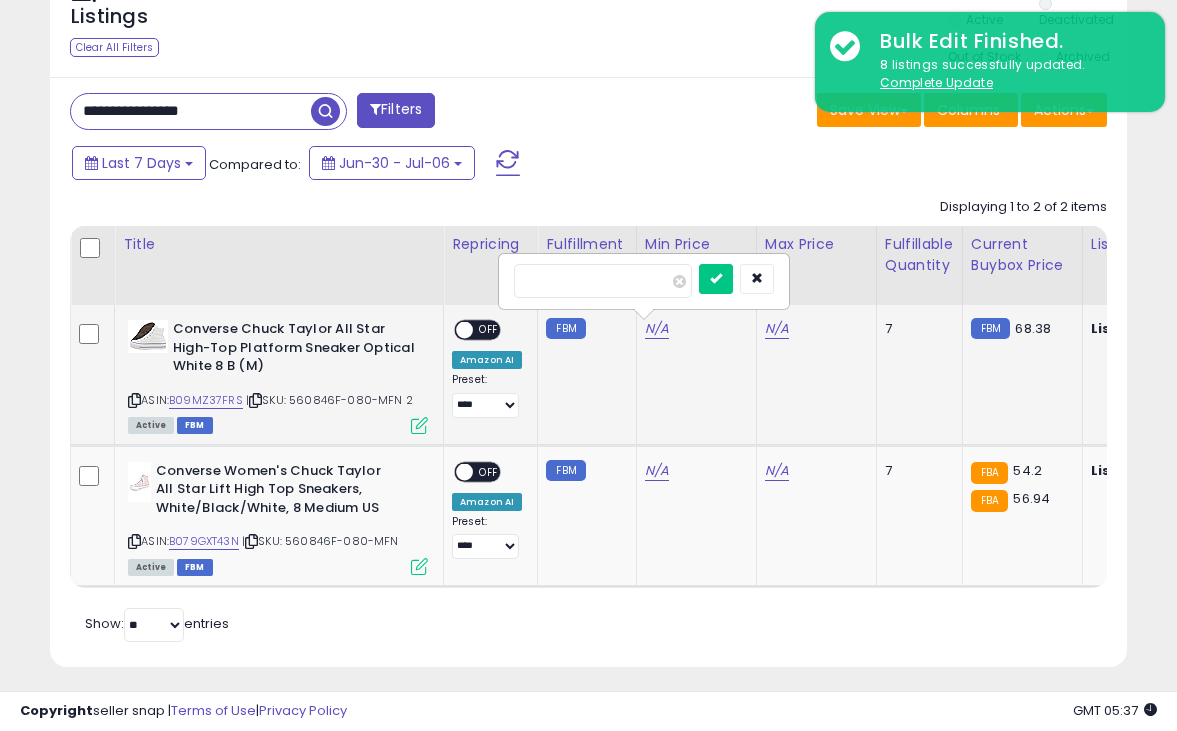 type on "****" 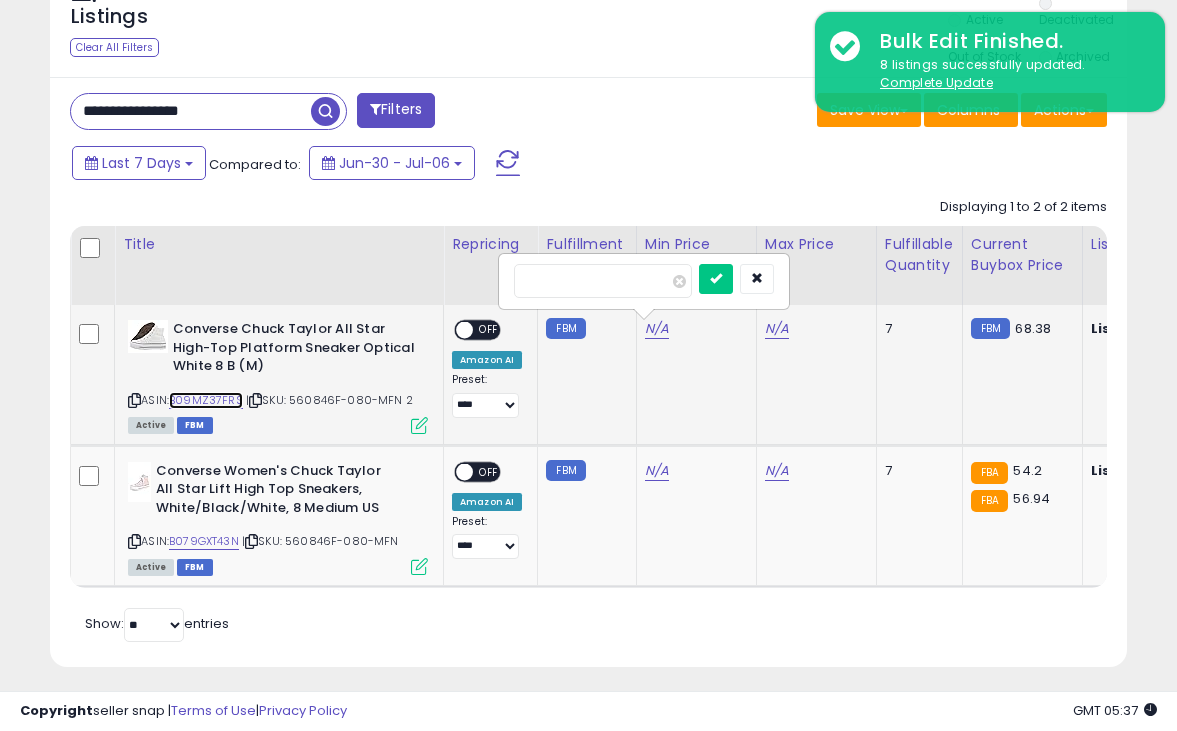click on "B09MZ37FRS" at bounding box center (206, 400) 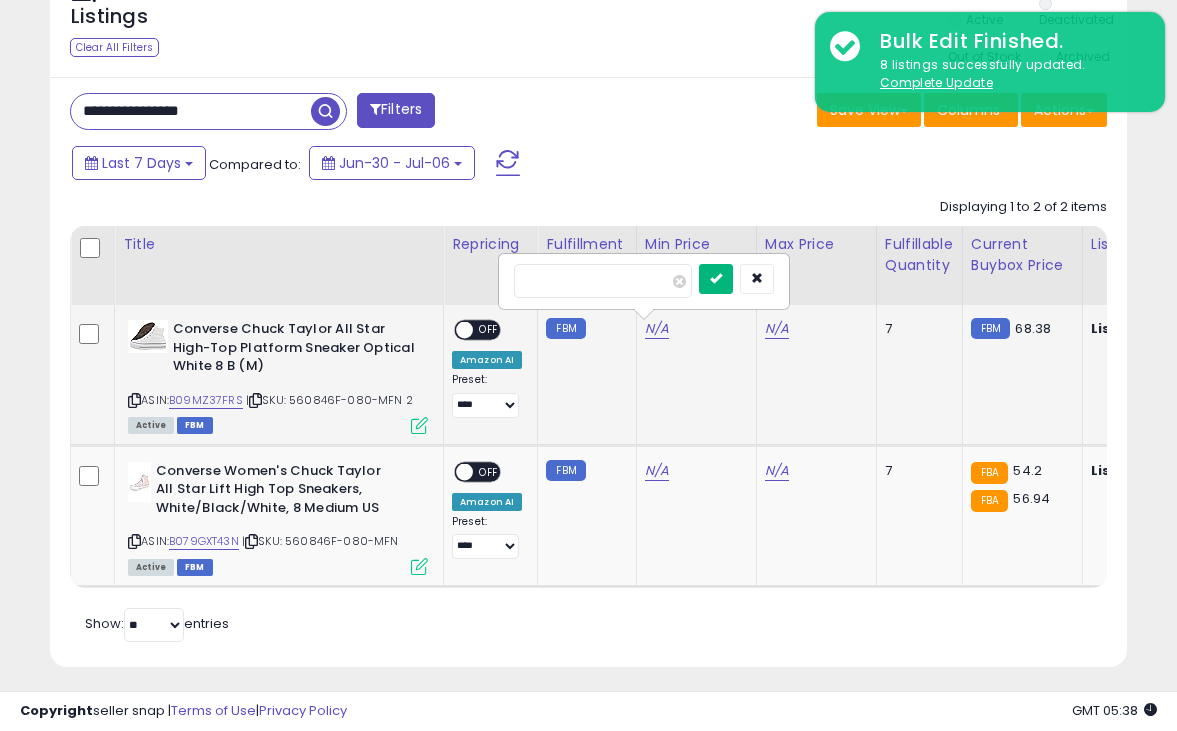 click at bounding box center [716, 278] 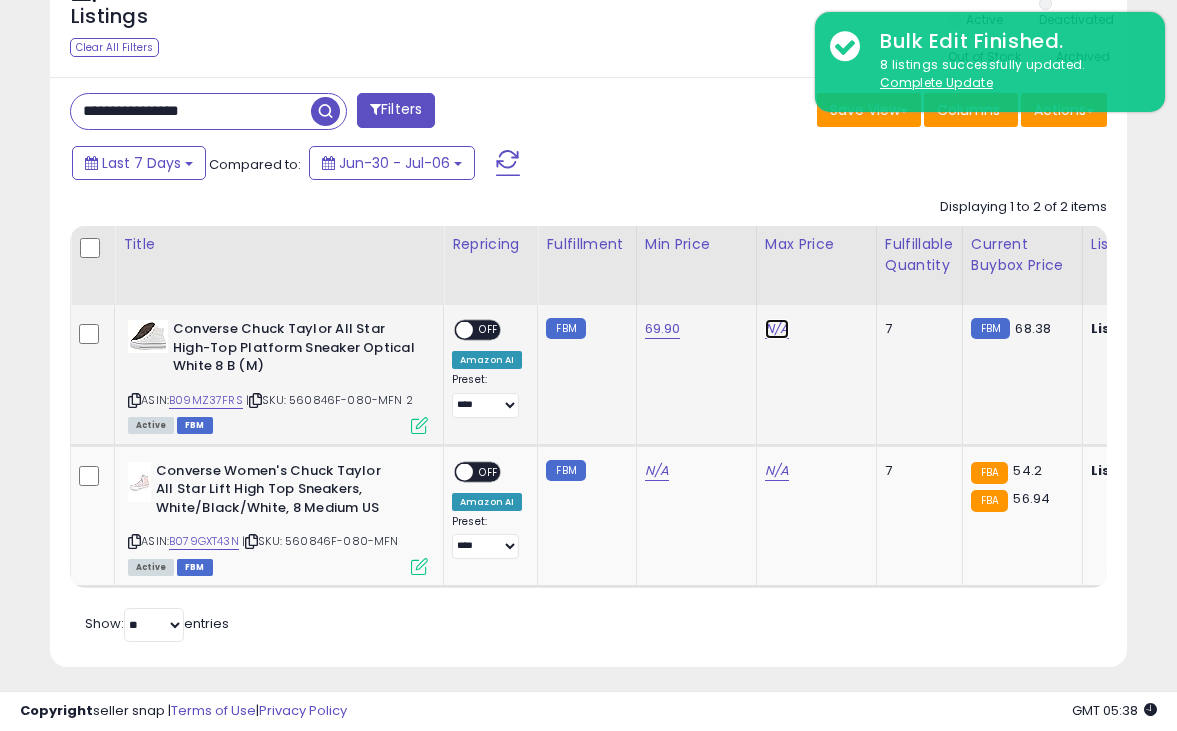 click on "N/A" at bounding box center [777, 329] 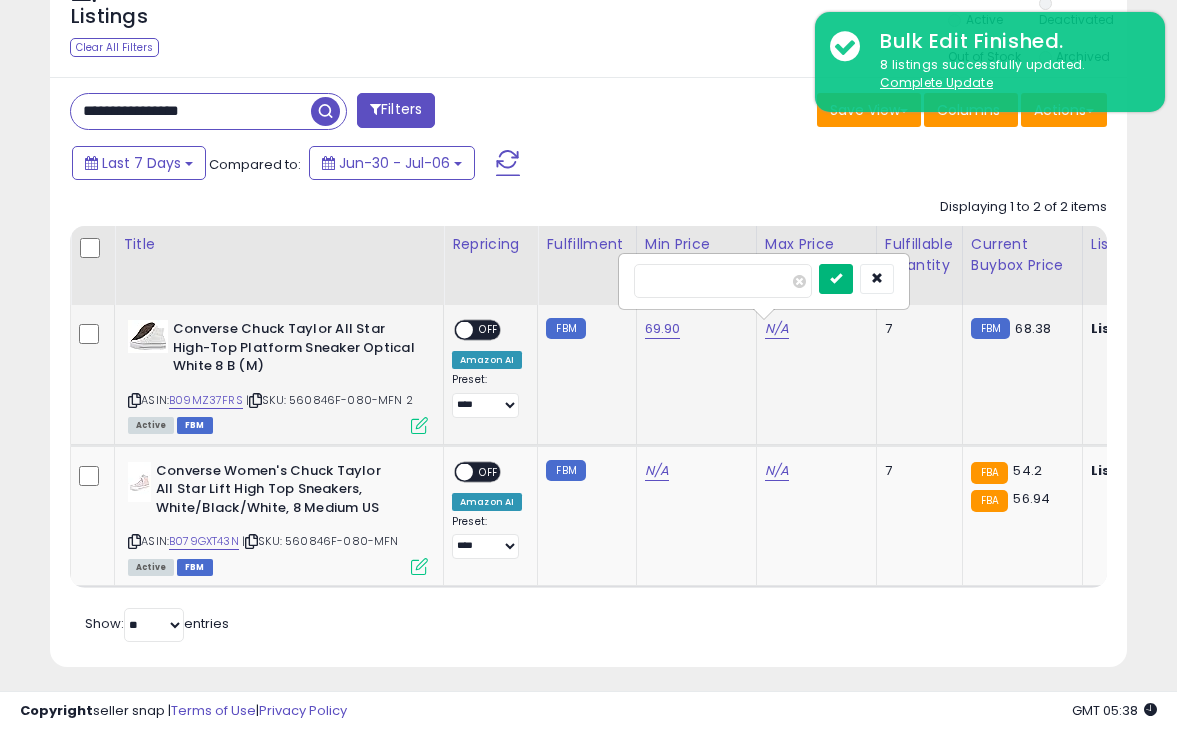 type on "**" 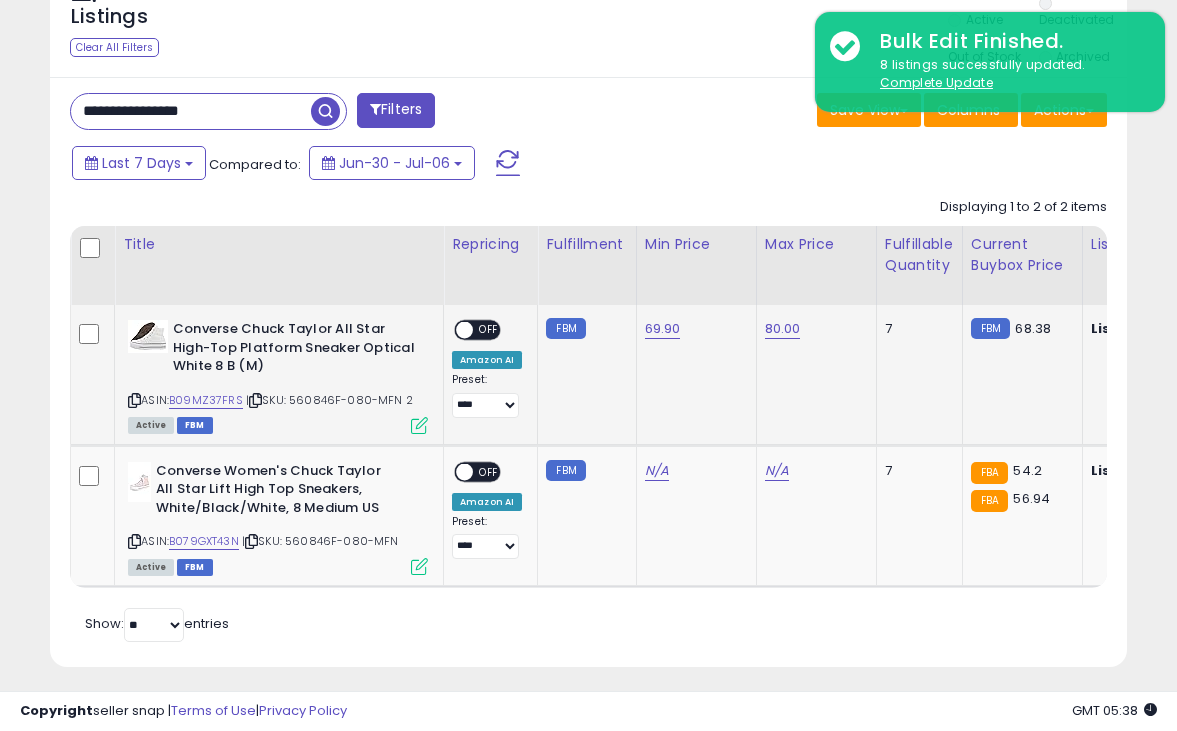 click on "OFF" at bounding box center (489, 330) 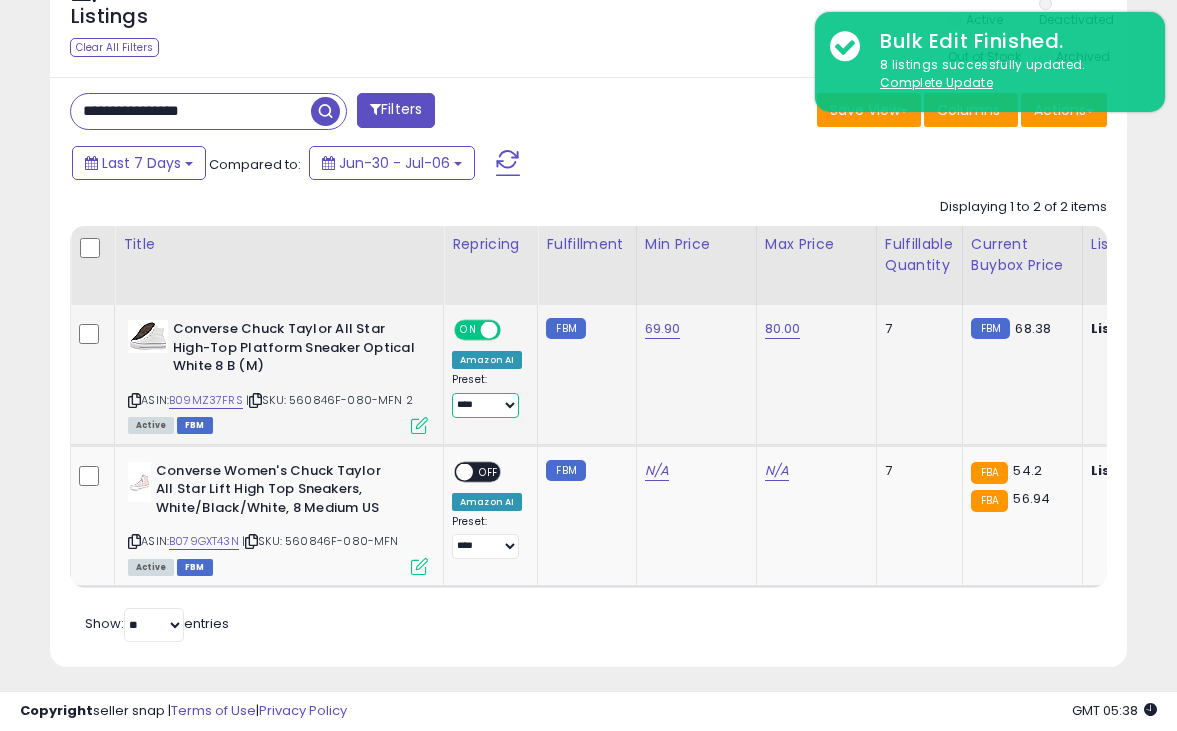 click on "**********" at bounding box center (485, 405) 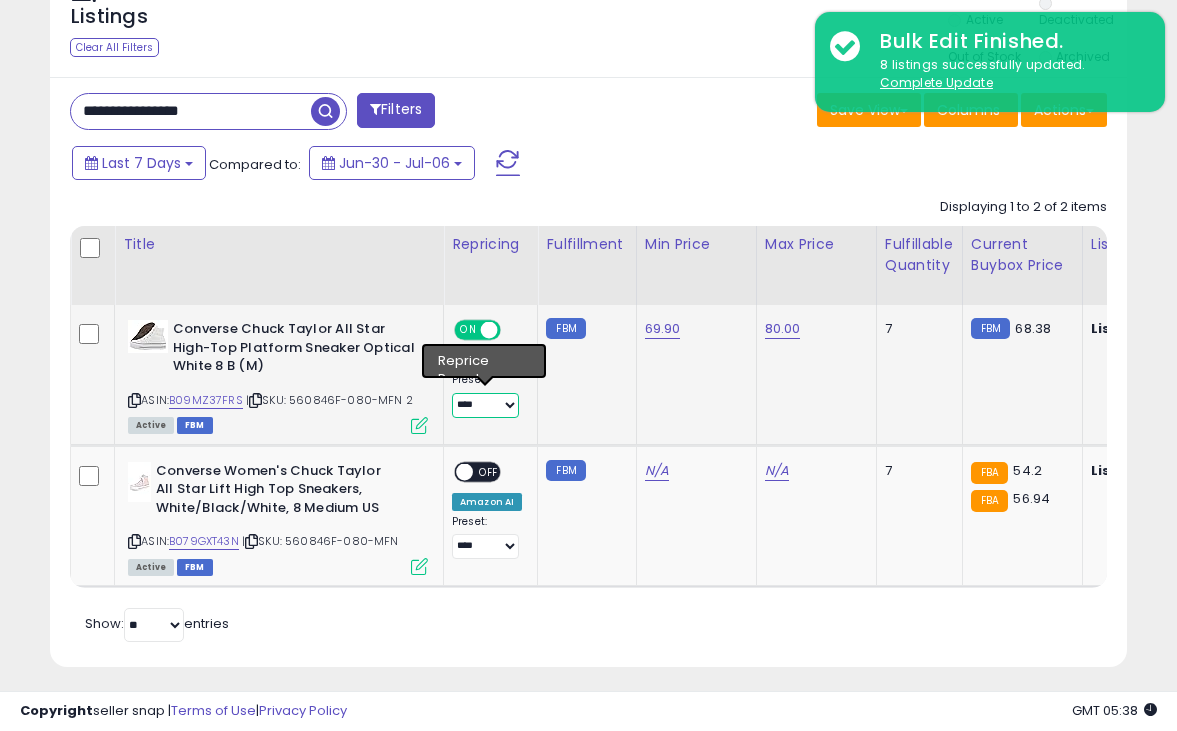 select on "**********" 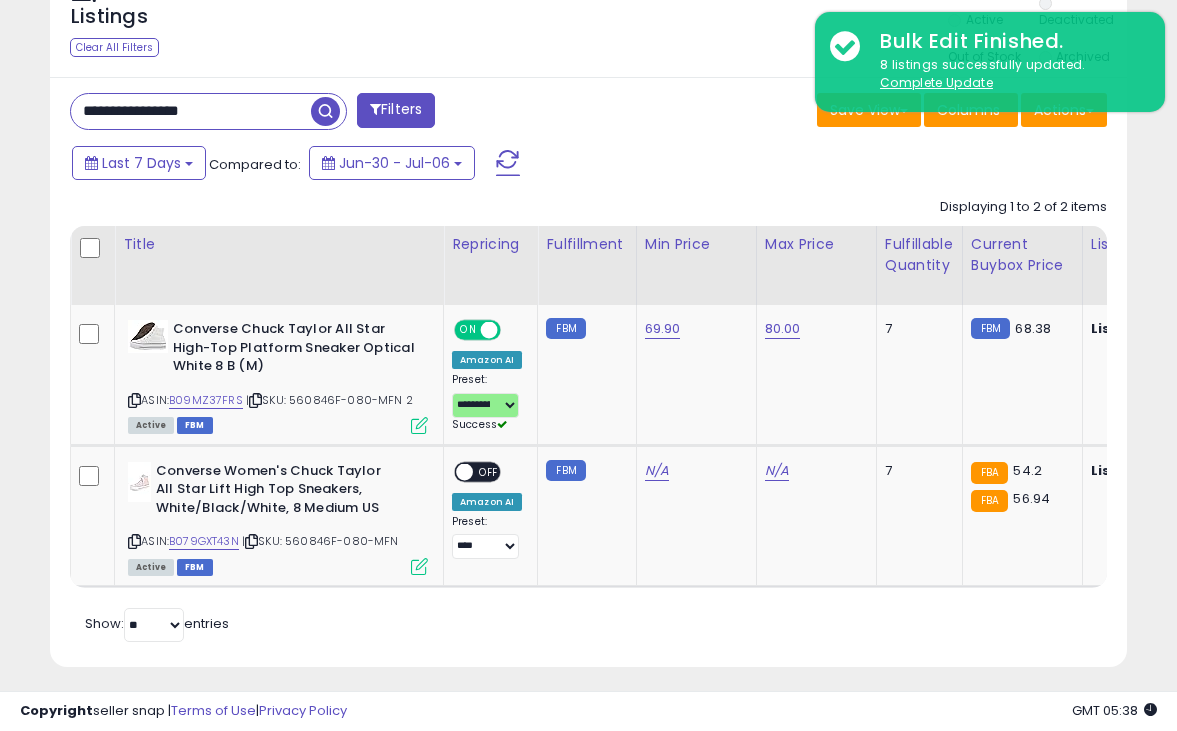click on "**********" at bounding box center [191, 111] 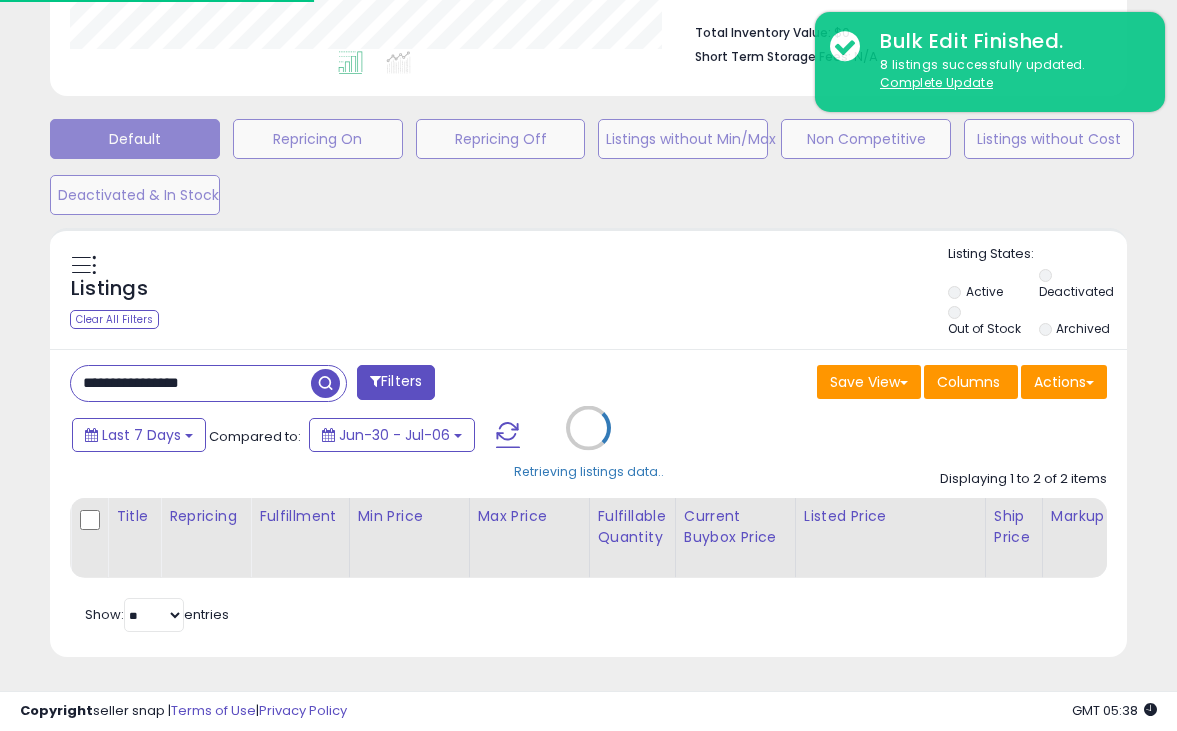 scroll, scrollTop: 814, scrollLeft: 0, axis: vertical 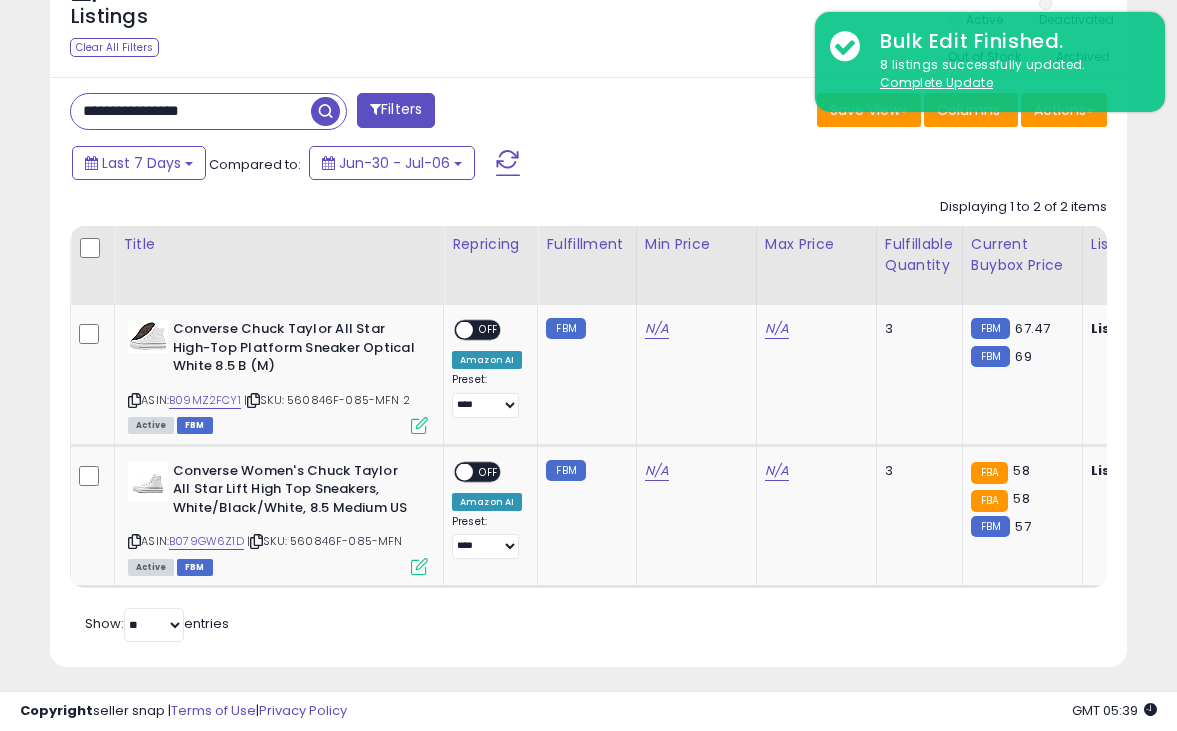 click on "**********" at bounding box center (191, 111) 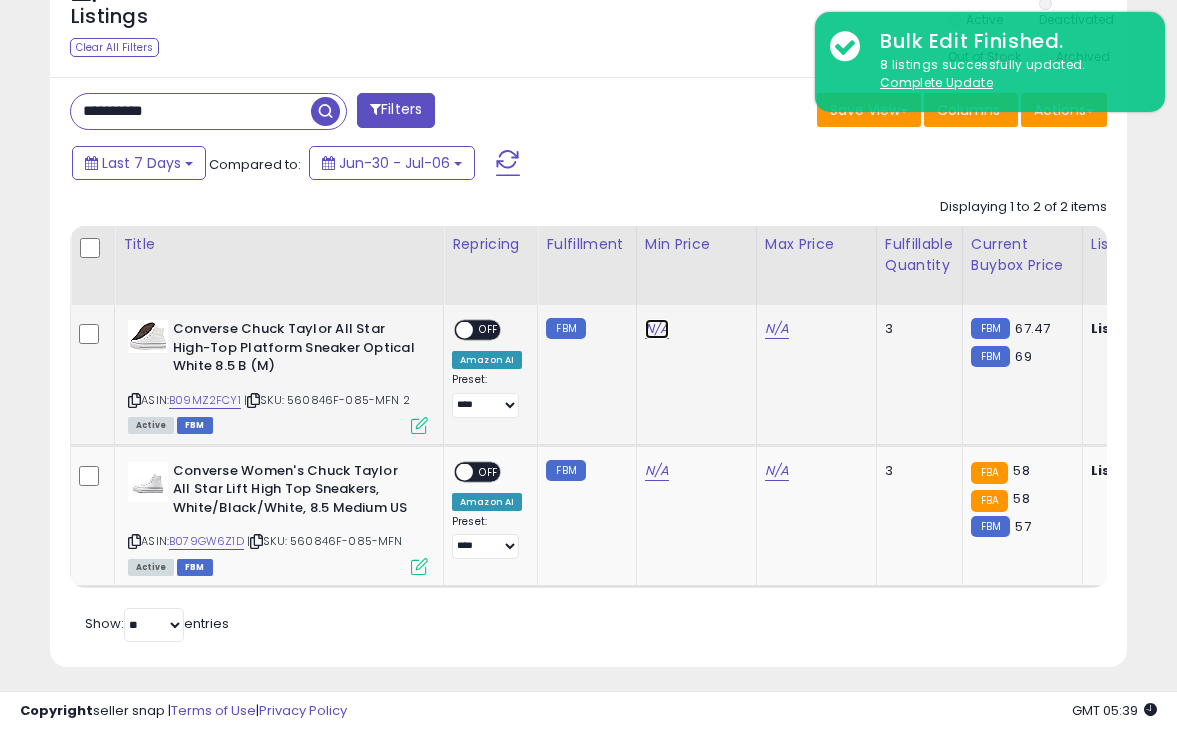 click on "N/A" at bounding box center (657, 329) 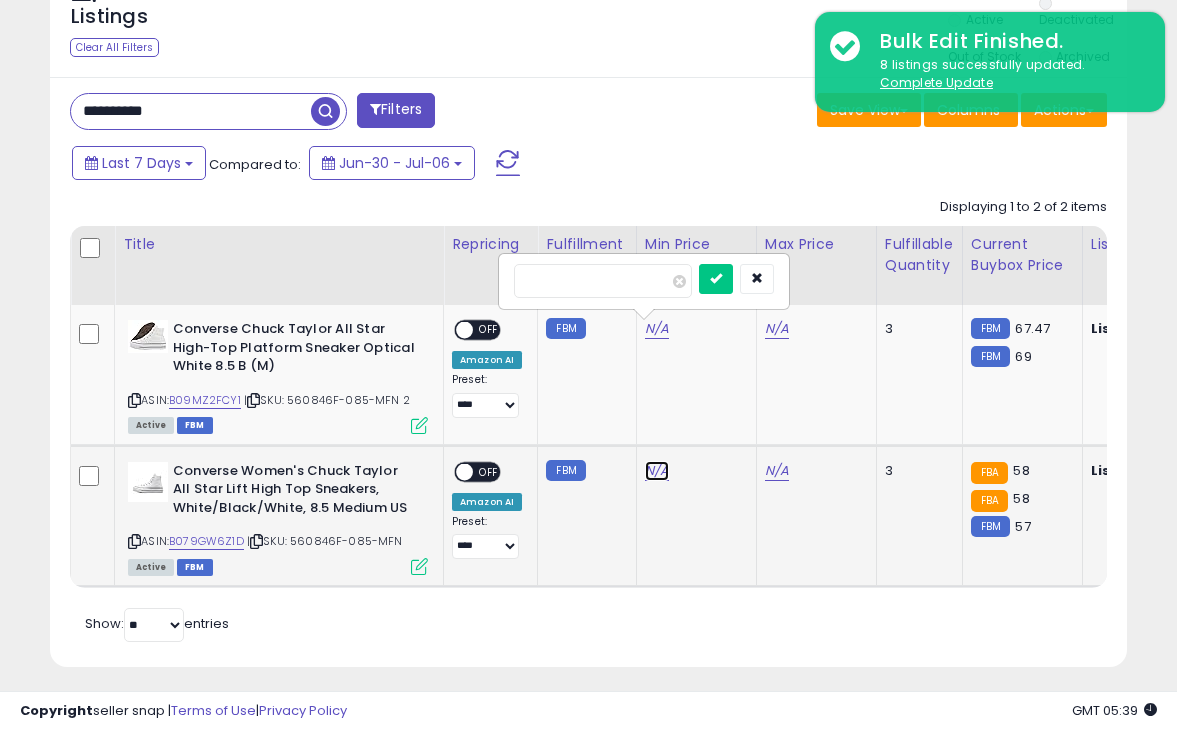 click on "N/A" at bounding box center (657, 329) 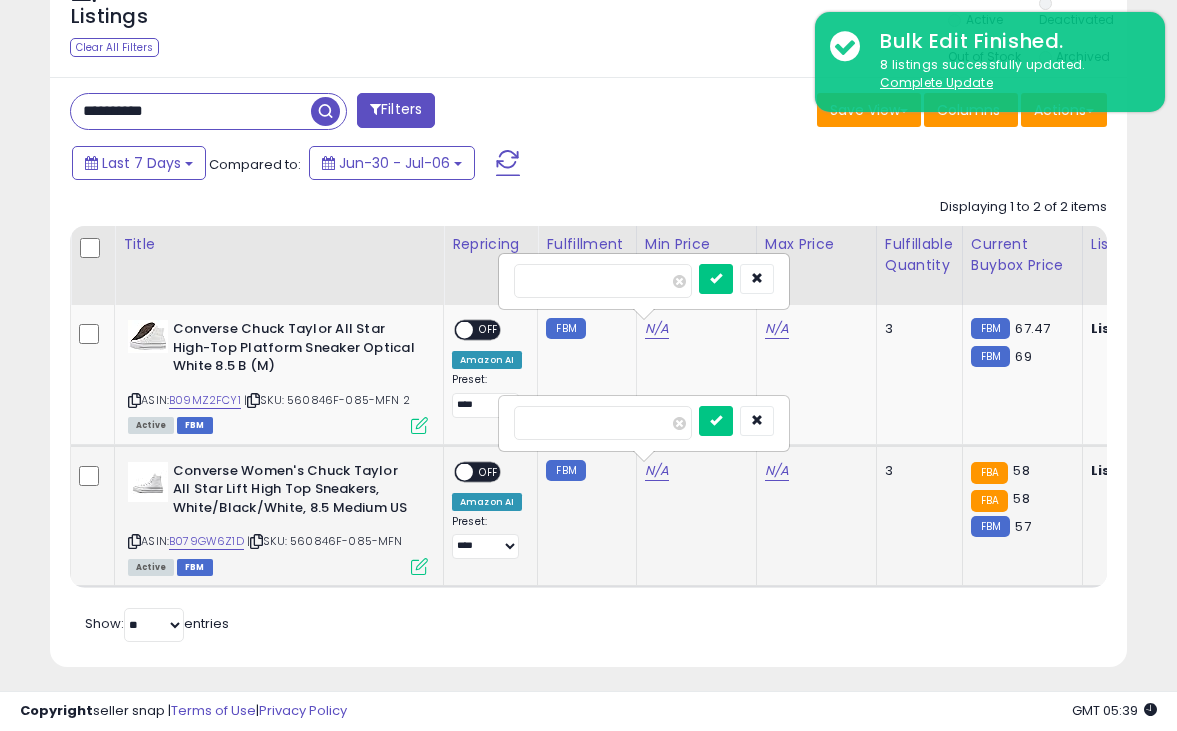 drag, startPoint x: 295, startPoint y: 542, endPoint x: 399, endPoint y: 541, distance: 104.00481 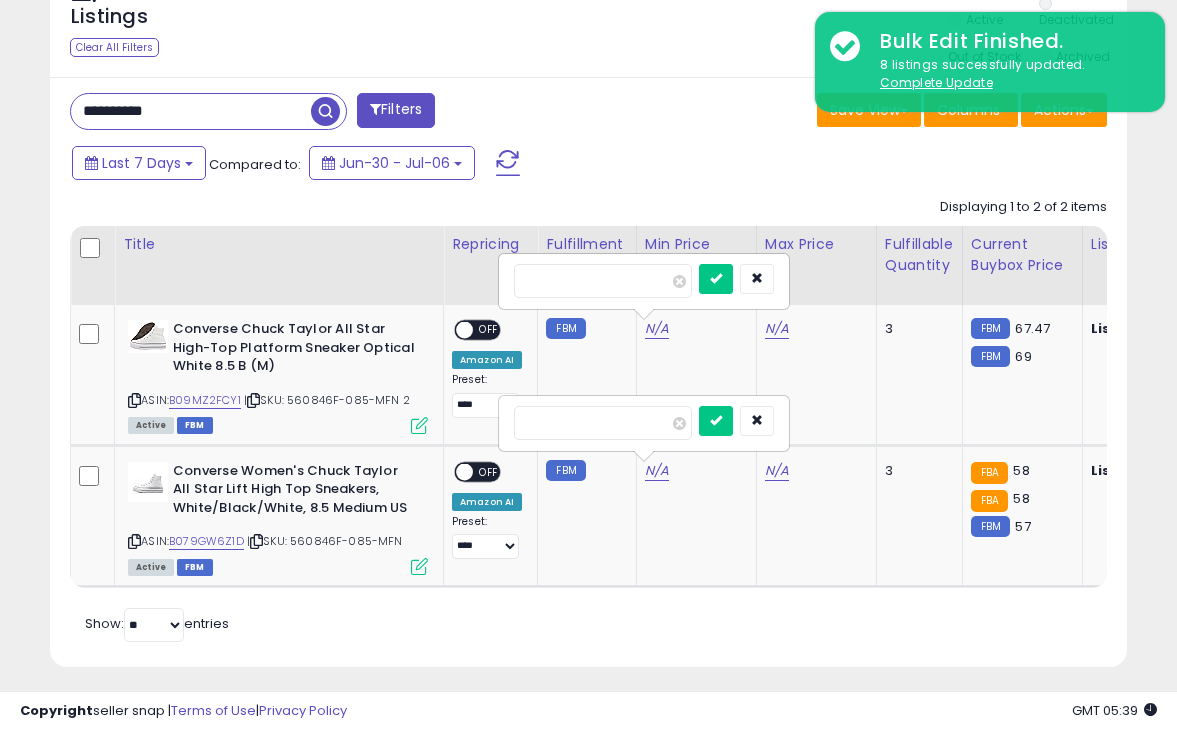 click on "**********" at bounding box center (191, 111) 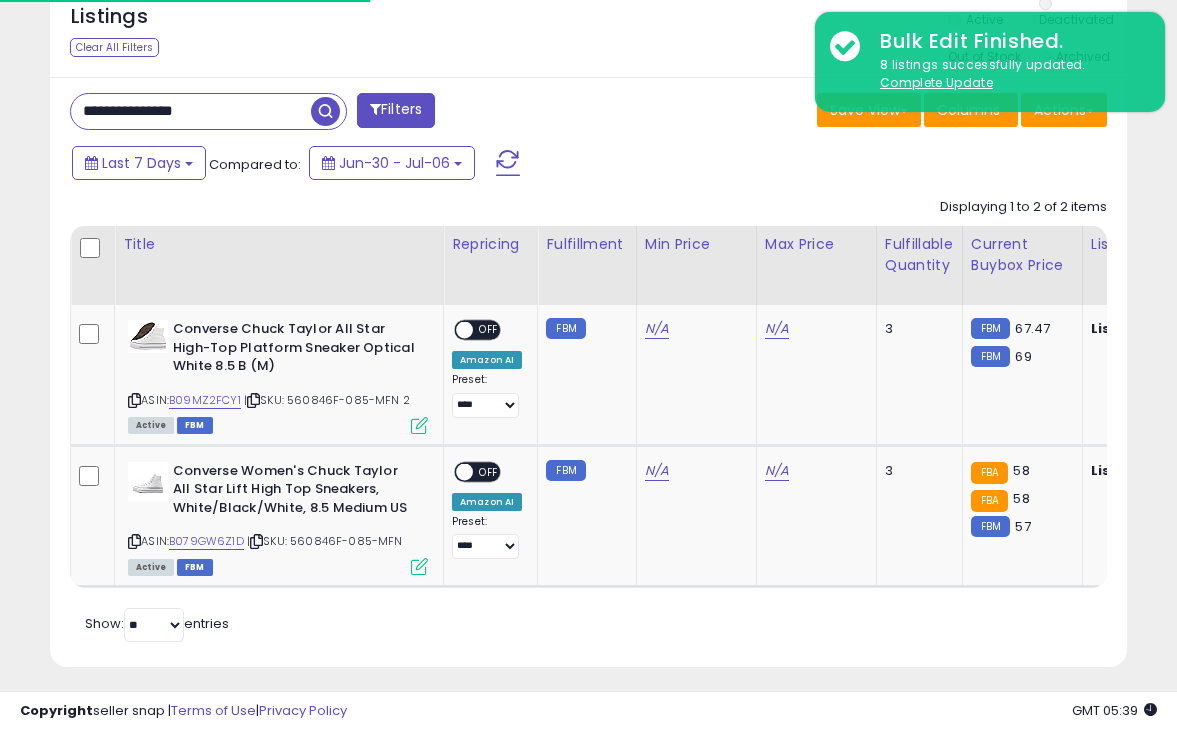 scroll, scrollTop: 823, scrollLeft: 0, axis: vertical 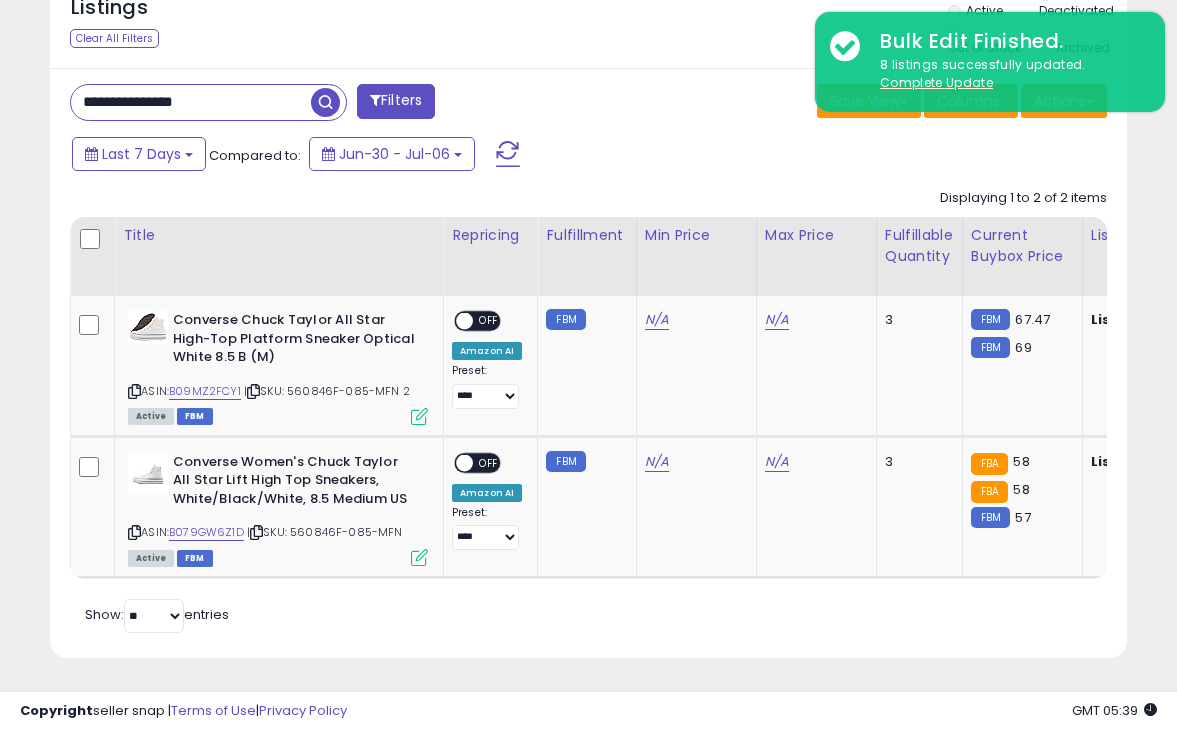 click on "**********" at bounding box center (191, 102) 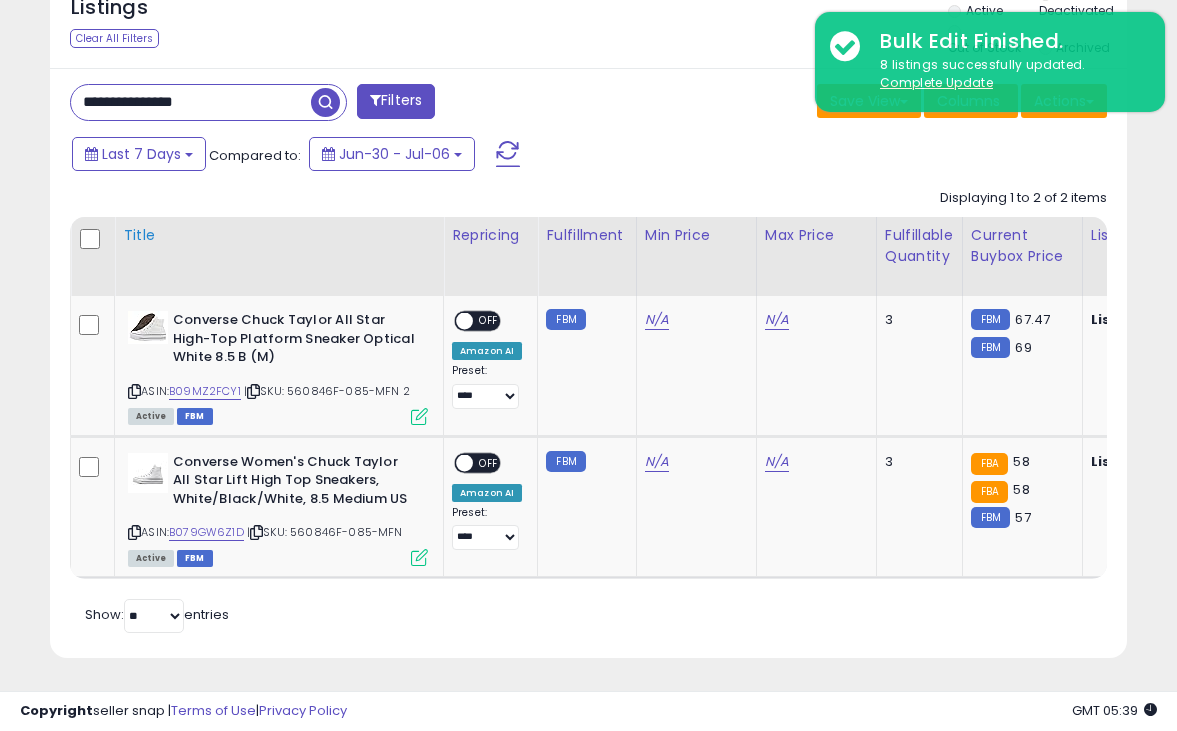 type on "**********" 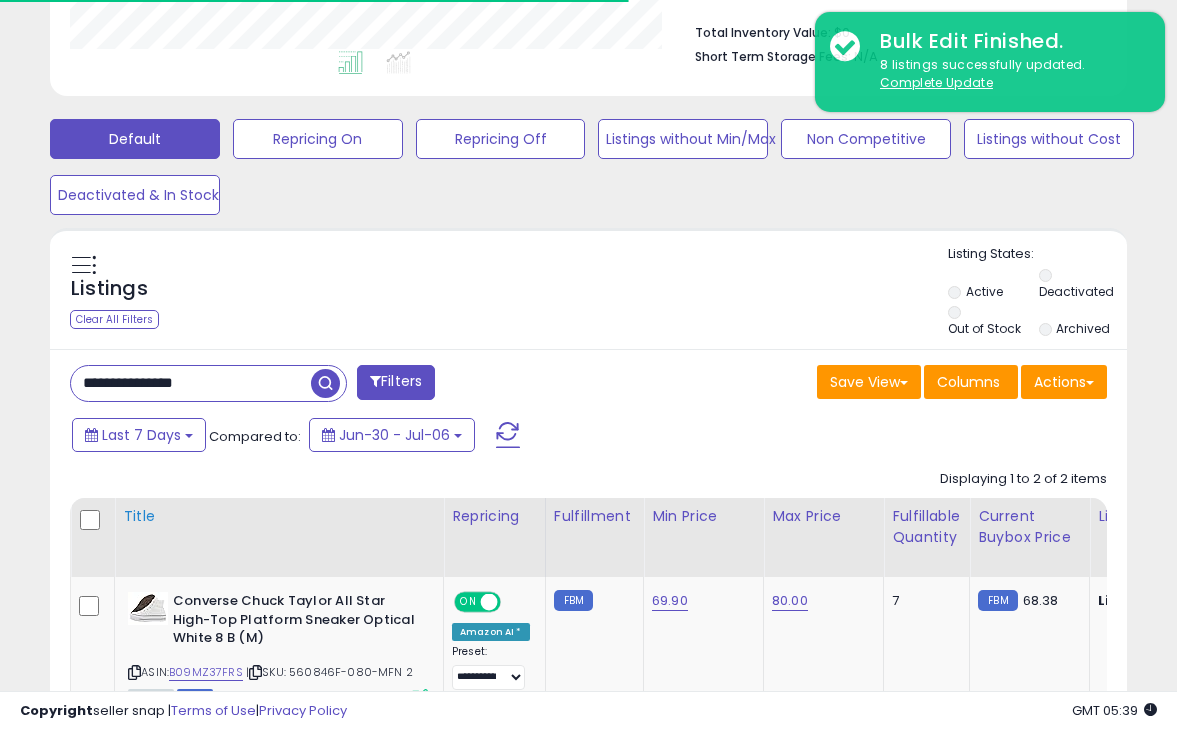 scroll, scrollTop: 823, scrollLeft: 0, axis: vertical 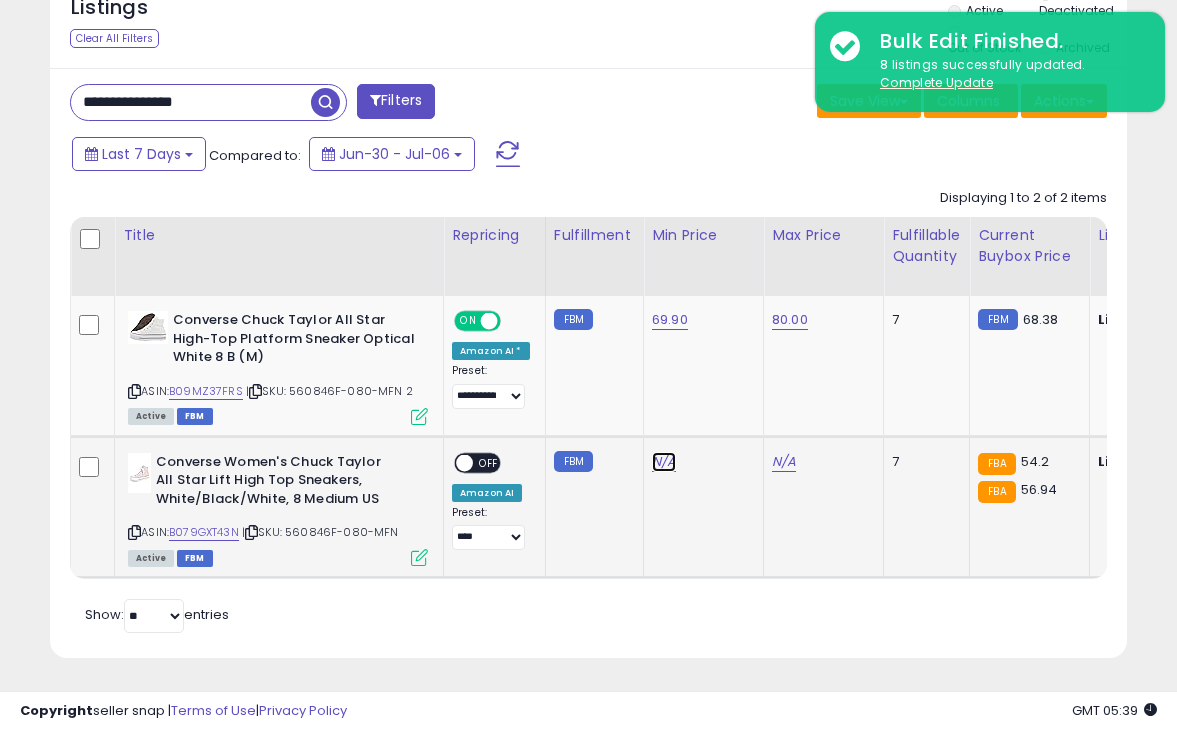 click on "N/A" at bounding box center (664, 462) 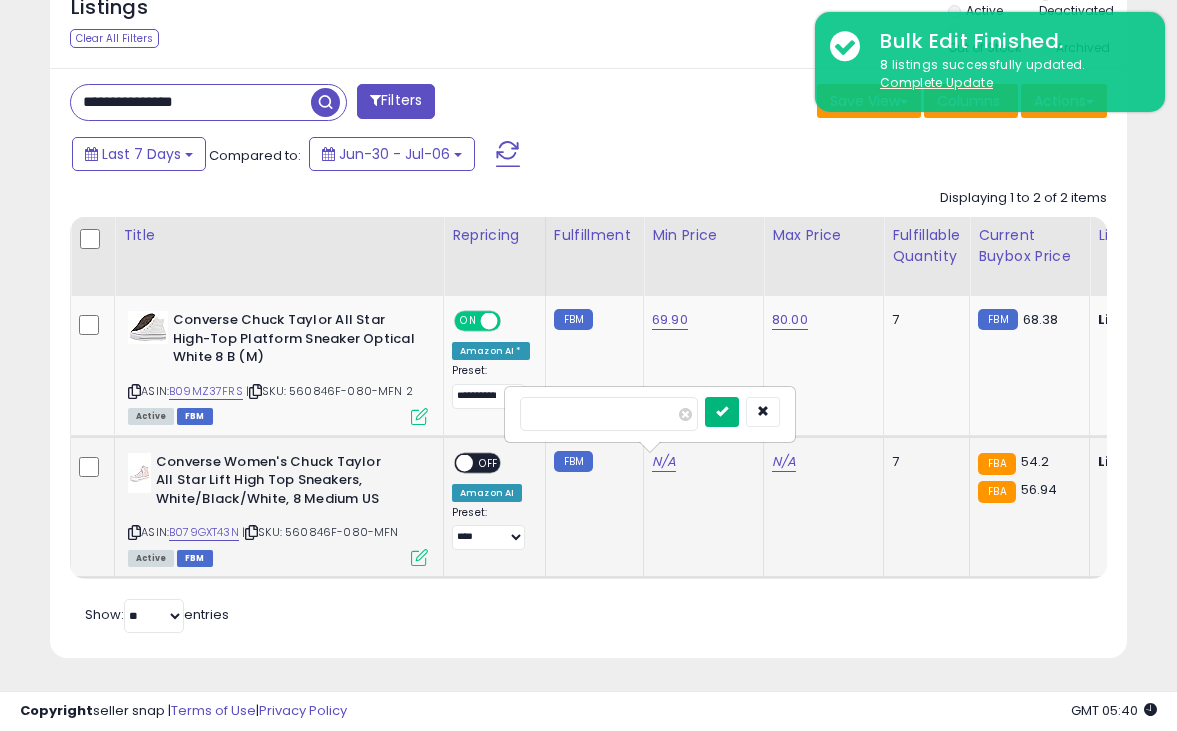 type on "****" 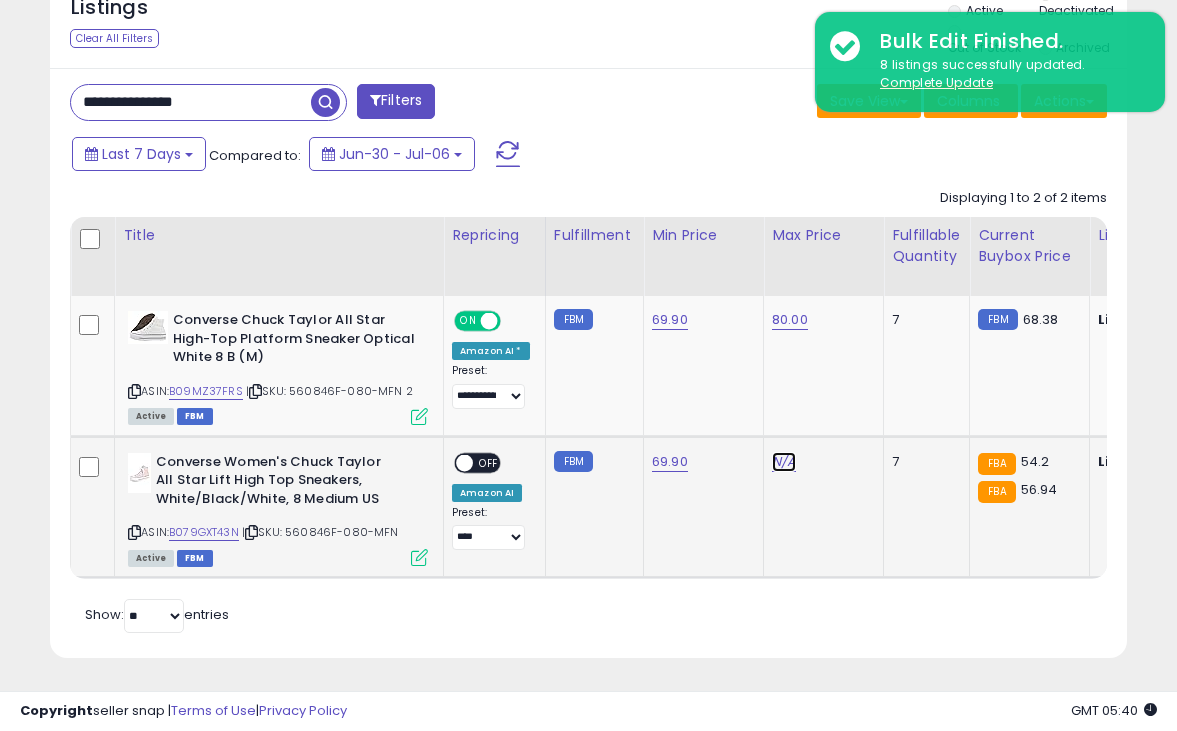 click on "N/A" at bounding box center [784, 462] 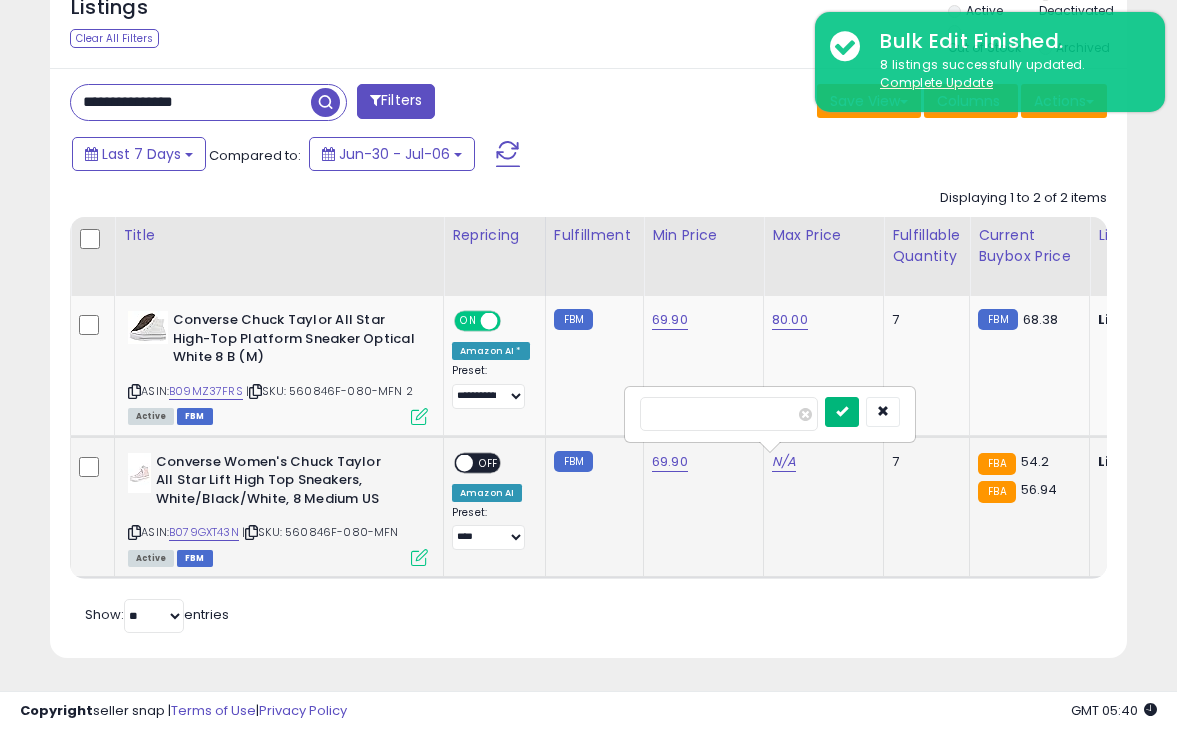 type on "**" 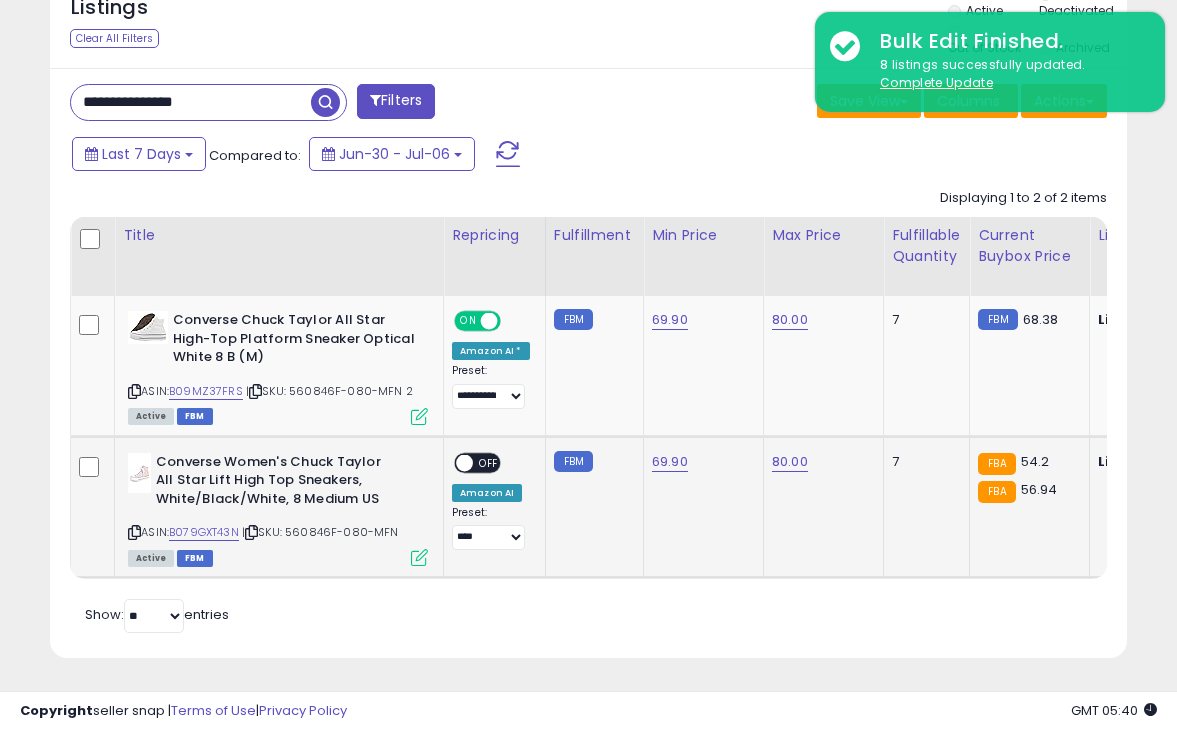 click on "OFF" at bounding box center (489, 462) 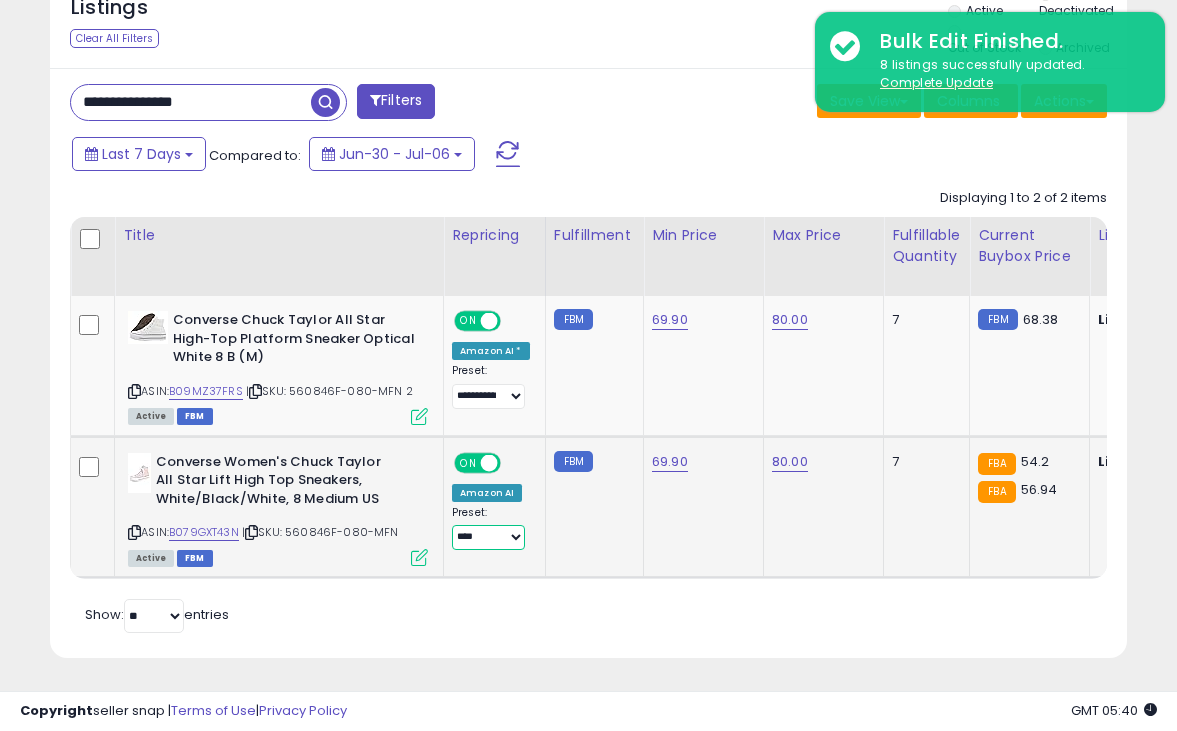 click on "**********" at bounding box center [488, 537] 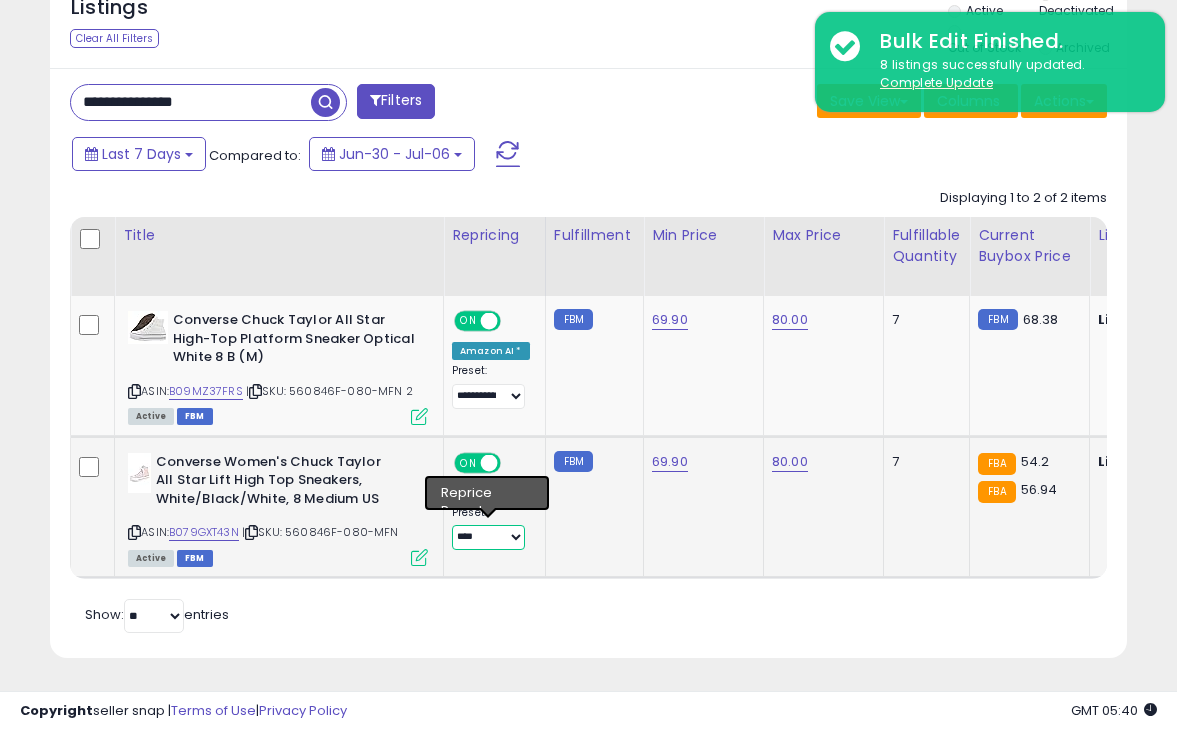 select on "**********" 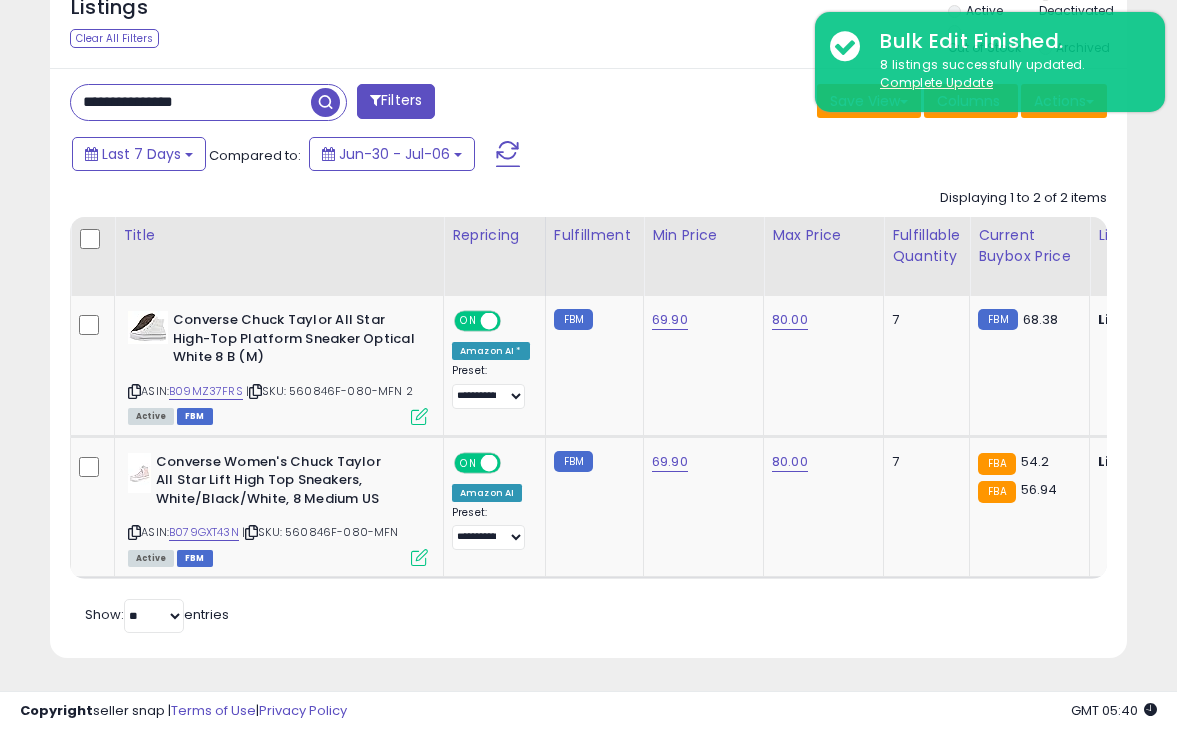 click on "**********" at bounding box center [191, 102] 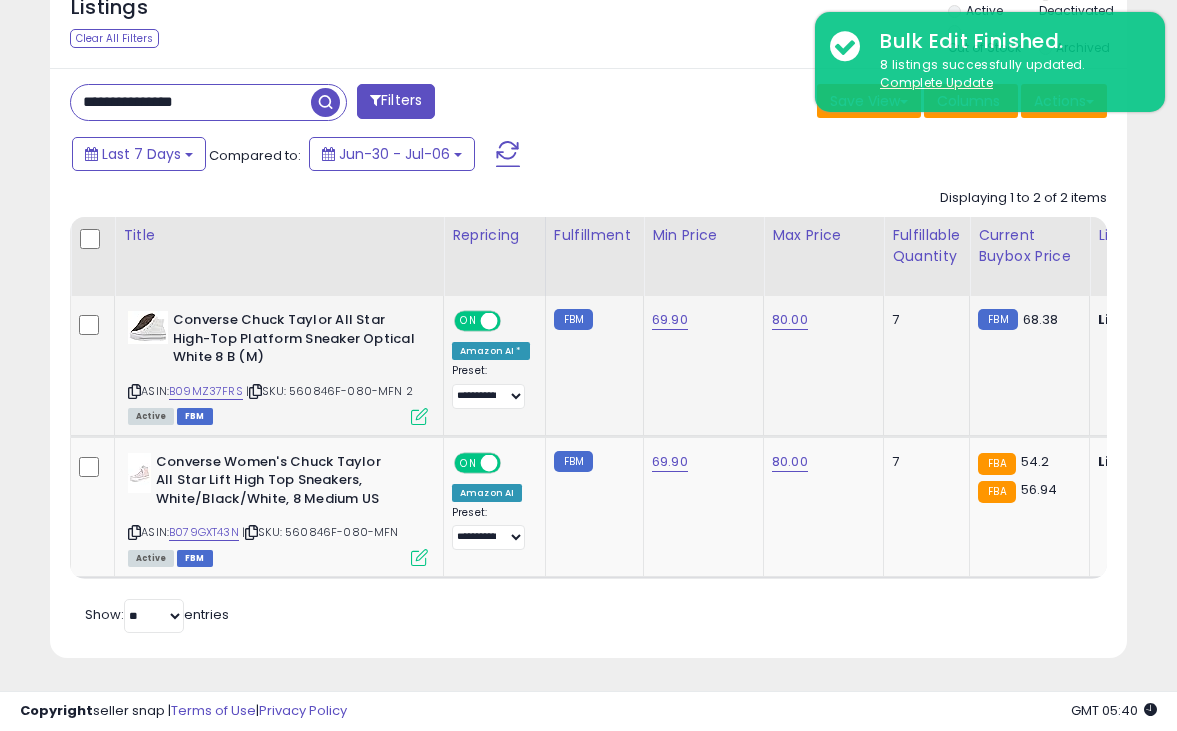 type on "**********" 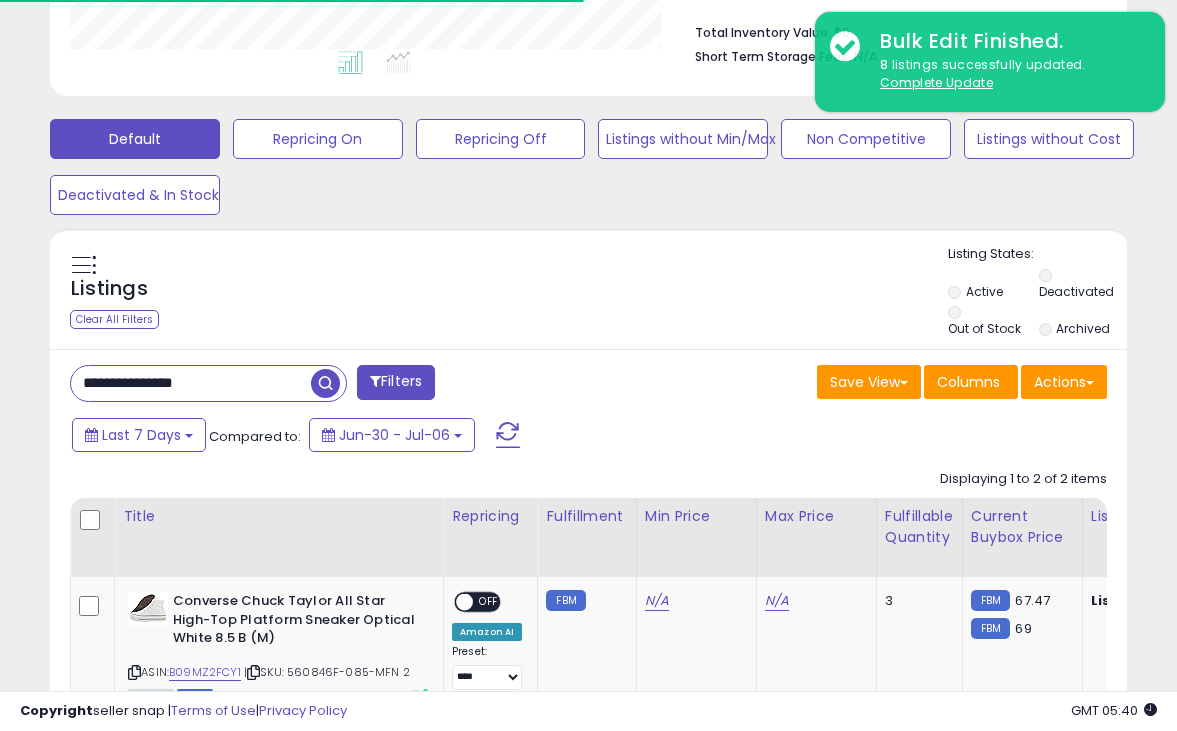 scroll, scrollTop: 823, scrollLeft: 0, axis: vertical 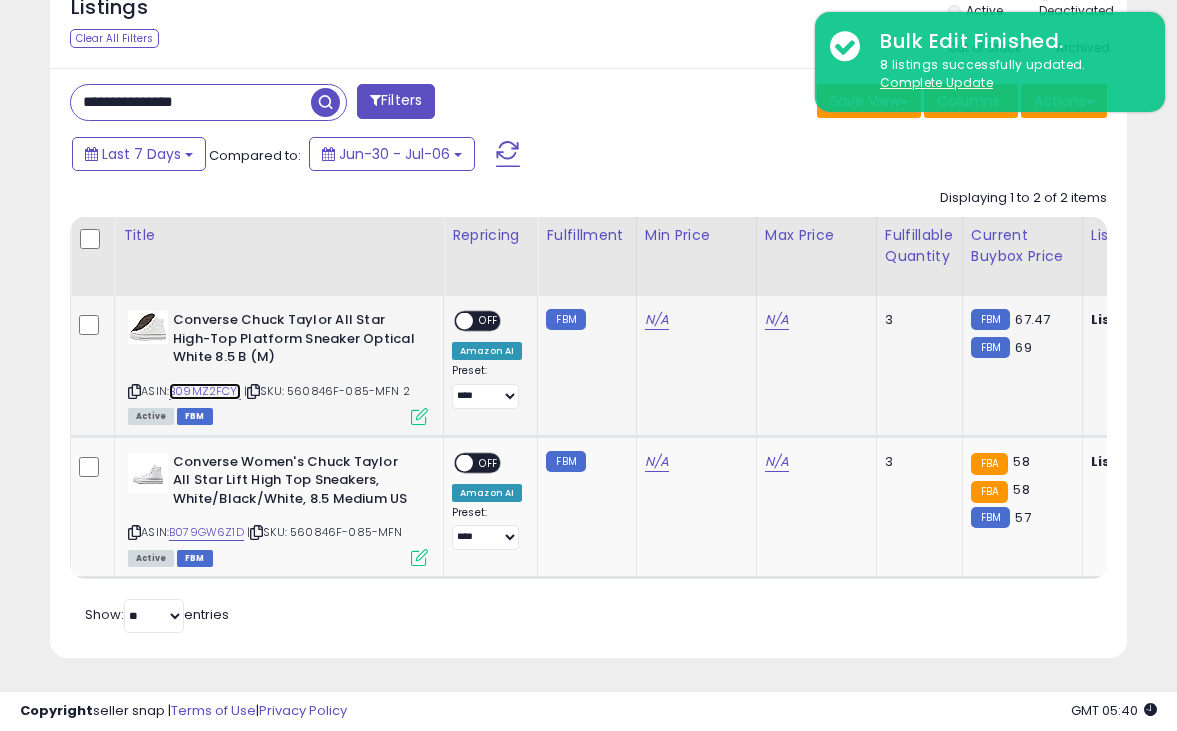 click on "B09MZ2FCY1" at bounding box center (205, 391) 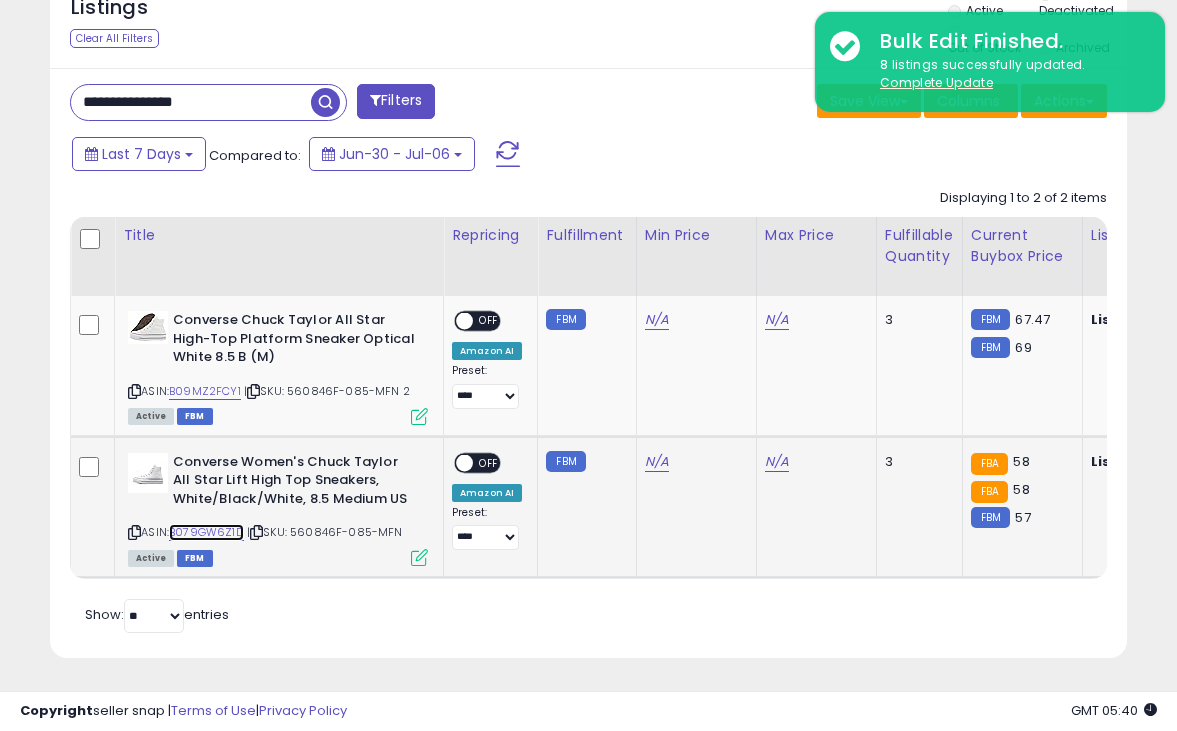 click on "B079GW6Z1D" at bounding box center (206, 532) 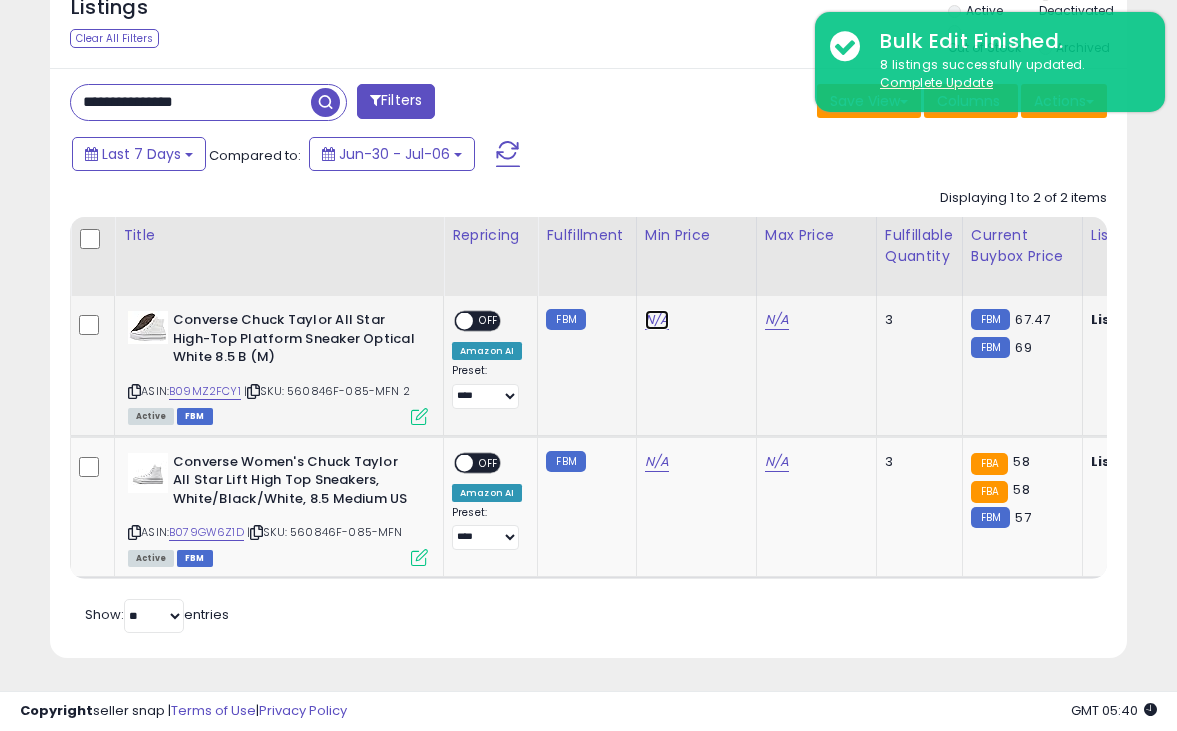 click on "N/A" at bounding box center [657, 320] 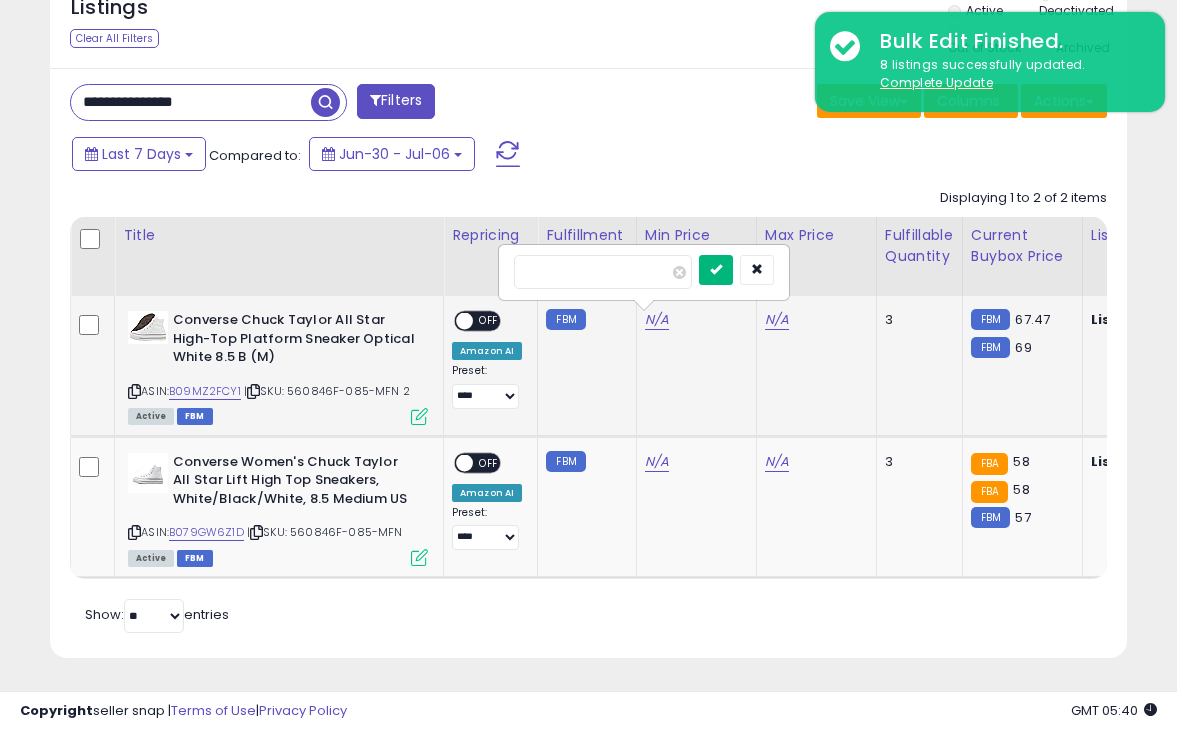 type on "****" 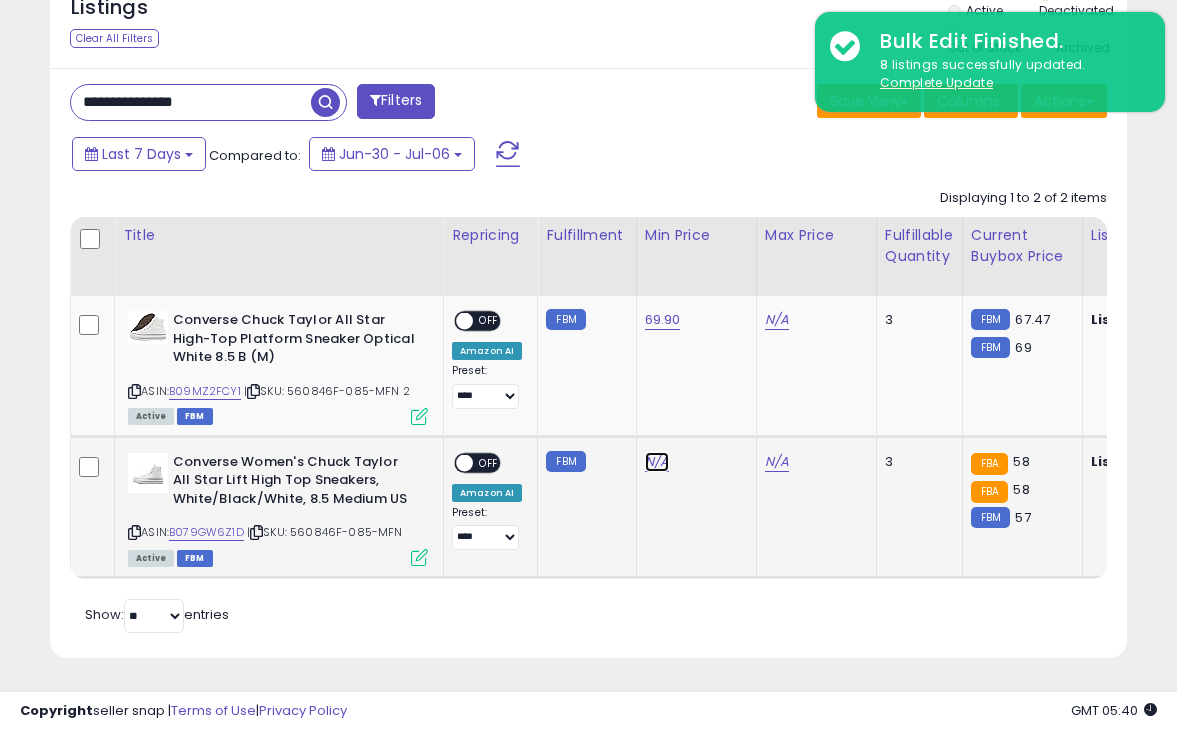 click on "N/A" at bounding box center [657, 462] 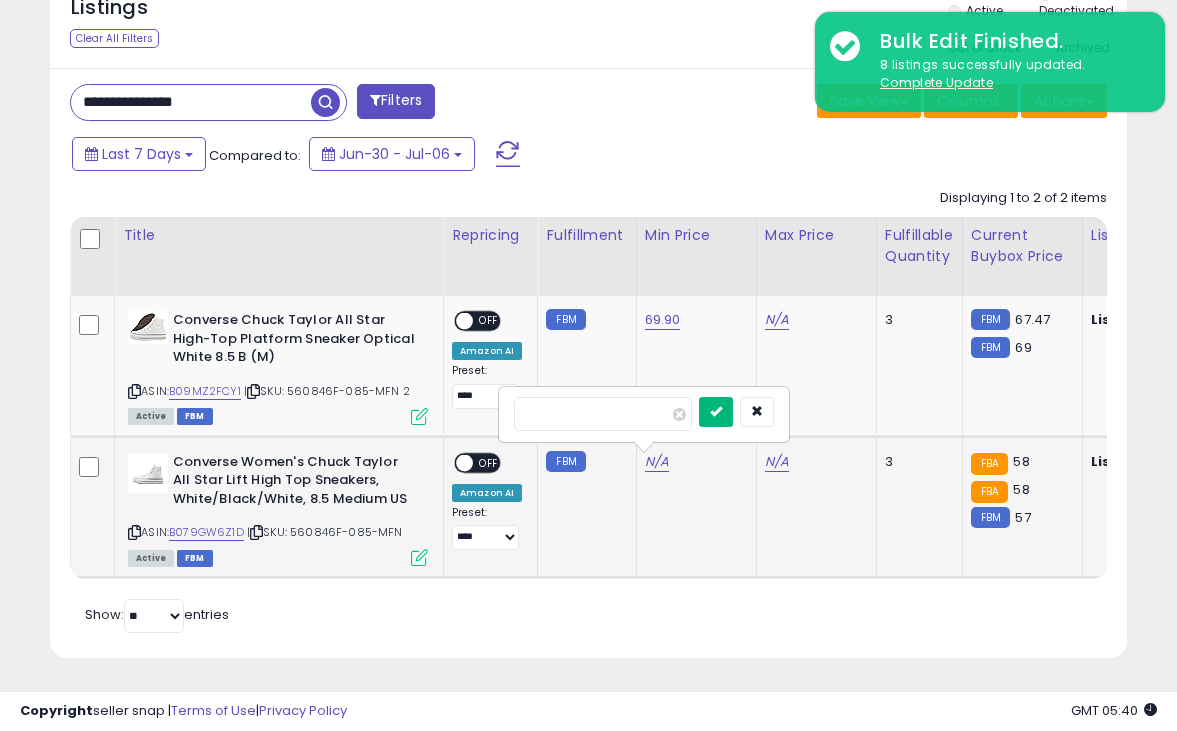 type on "****" 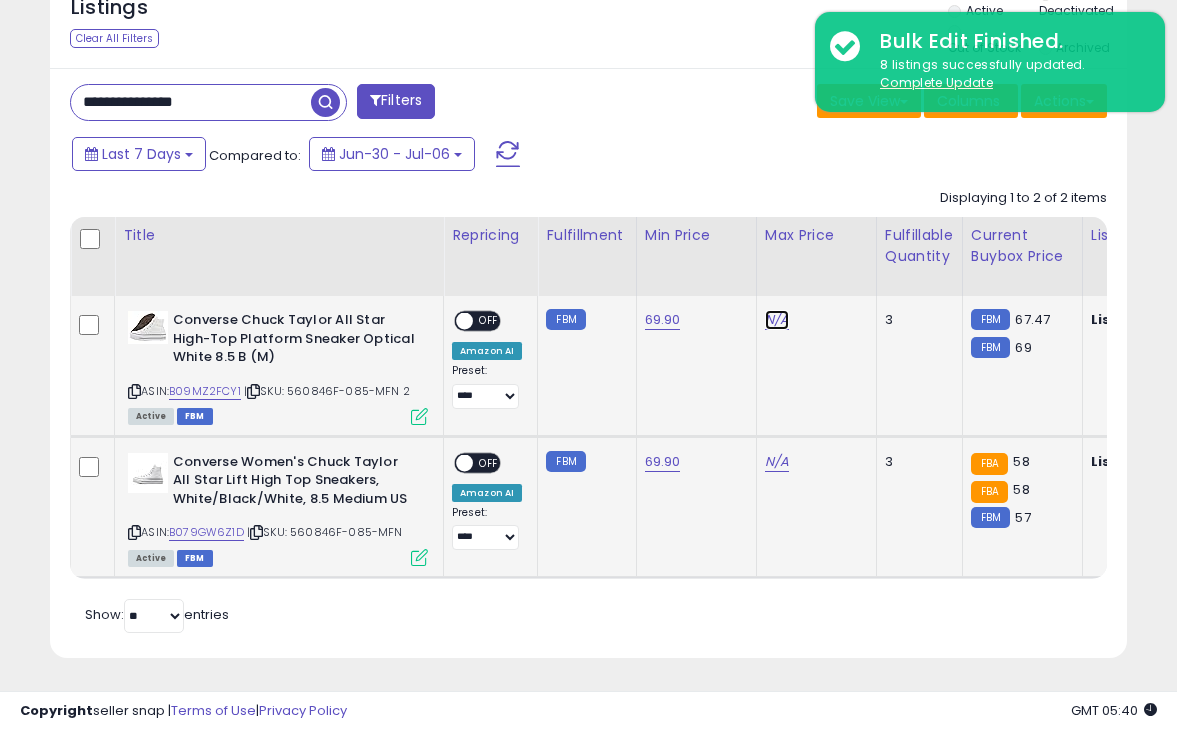 click on "N/A" at bounding box center (777, 320) 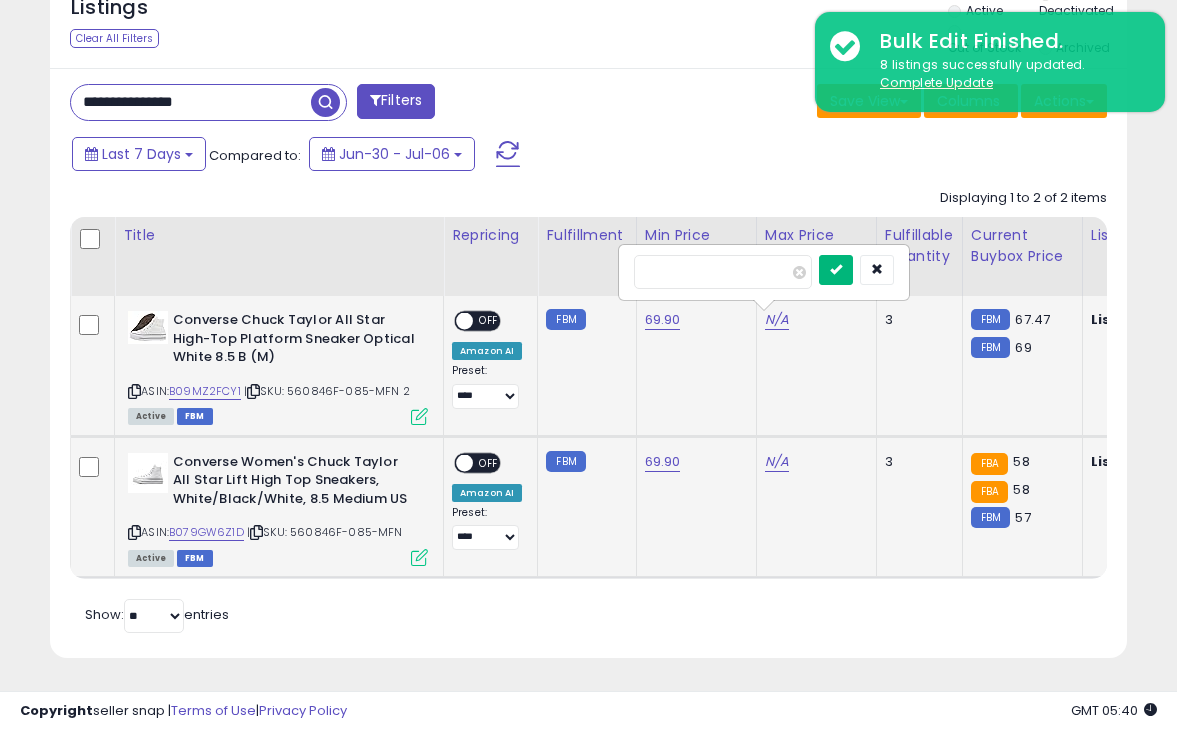 type on "**" 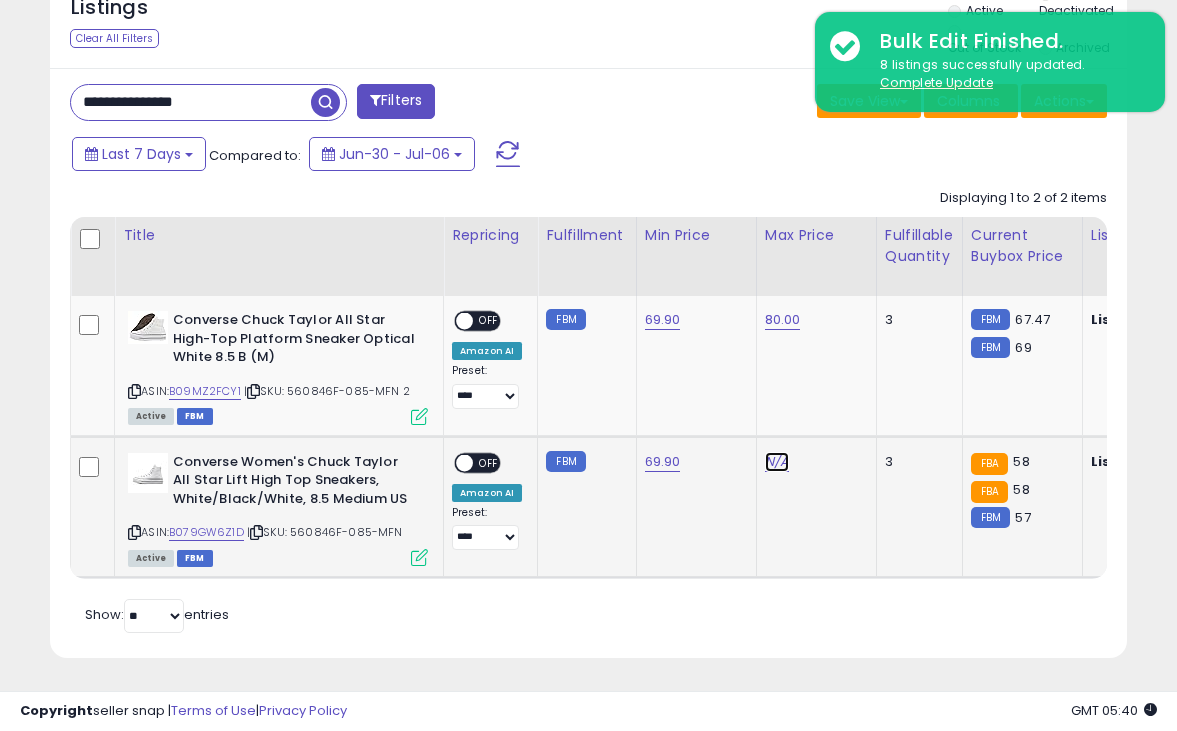 click on "N/A" at bounding box center (777, 462) 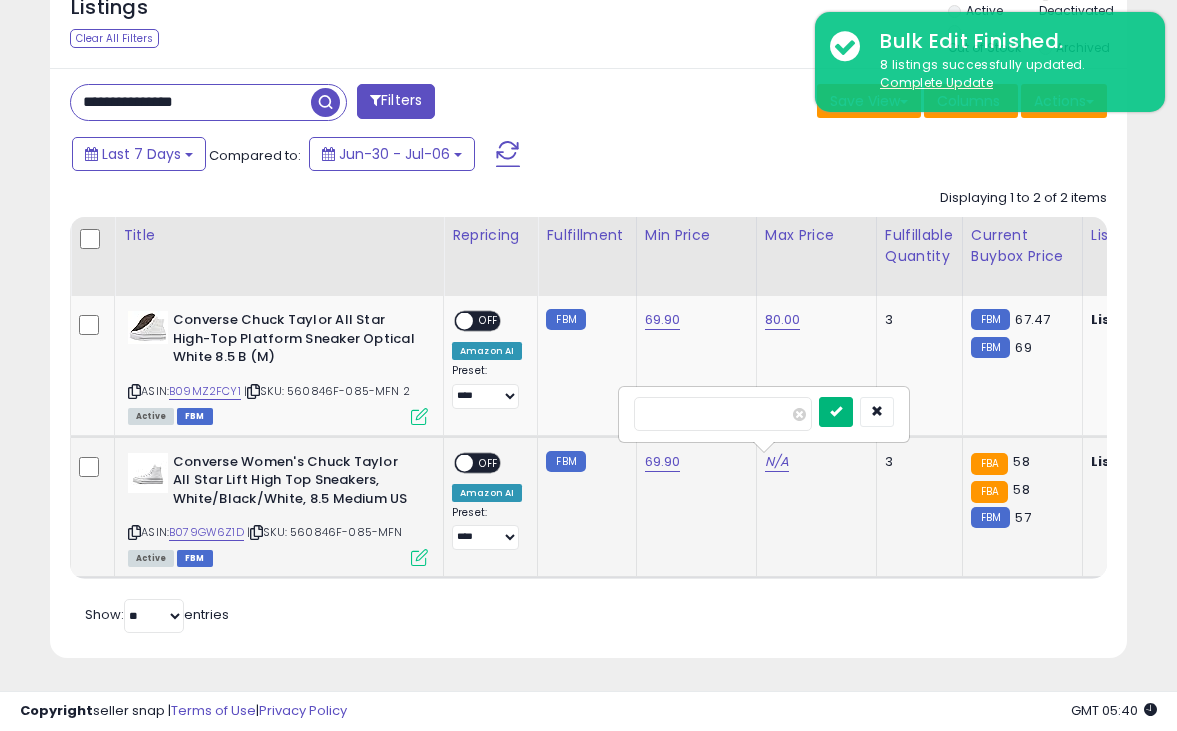 type on "**" 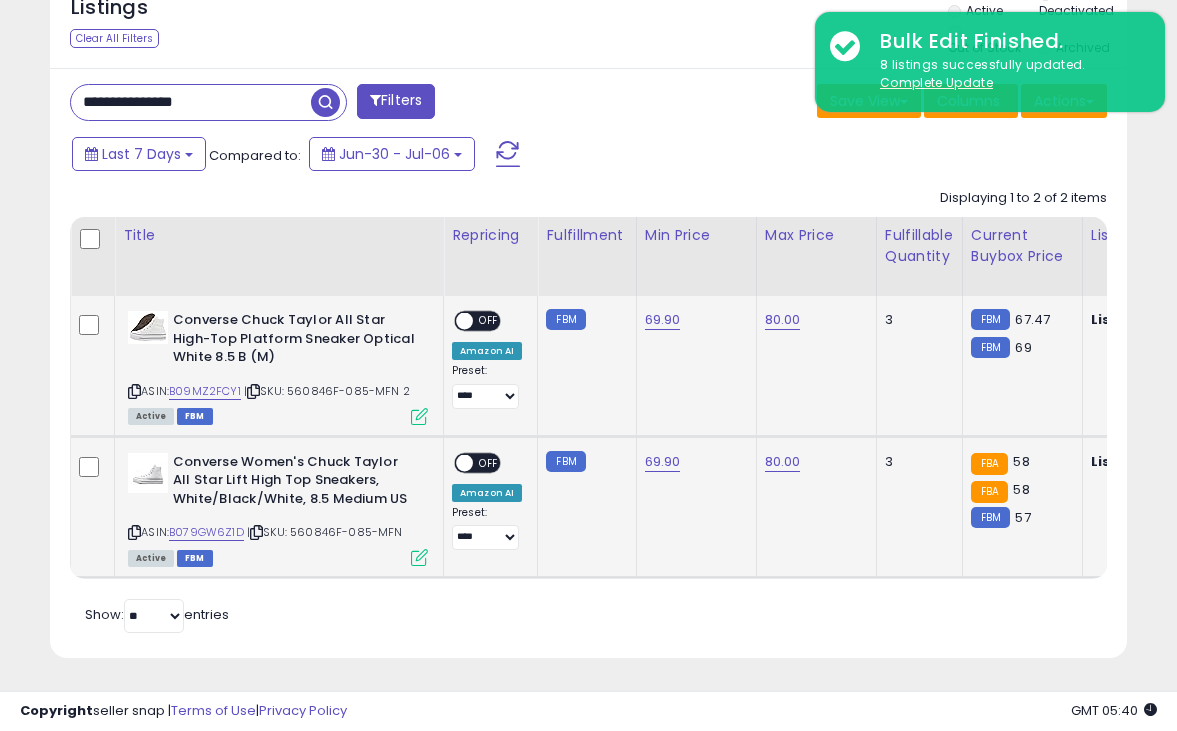 click on "OFF" at bounding box center [489, 321] 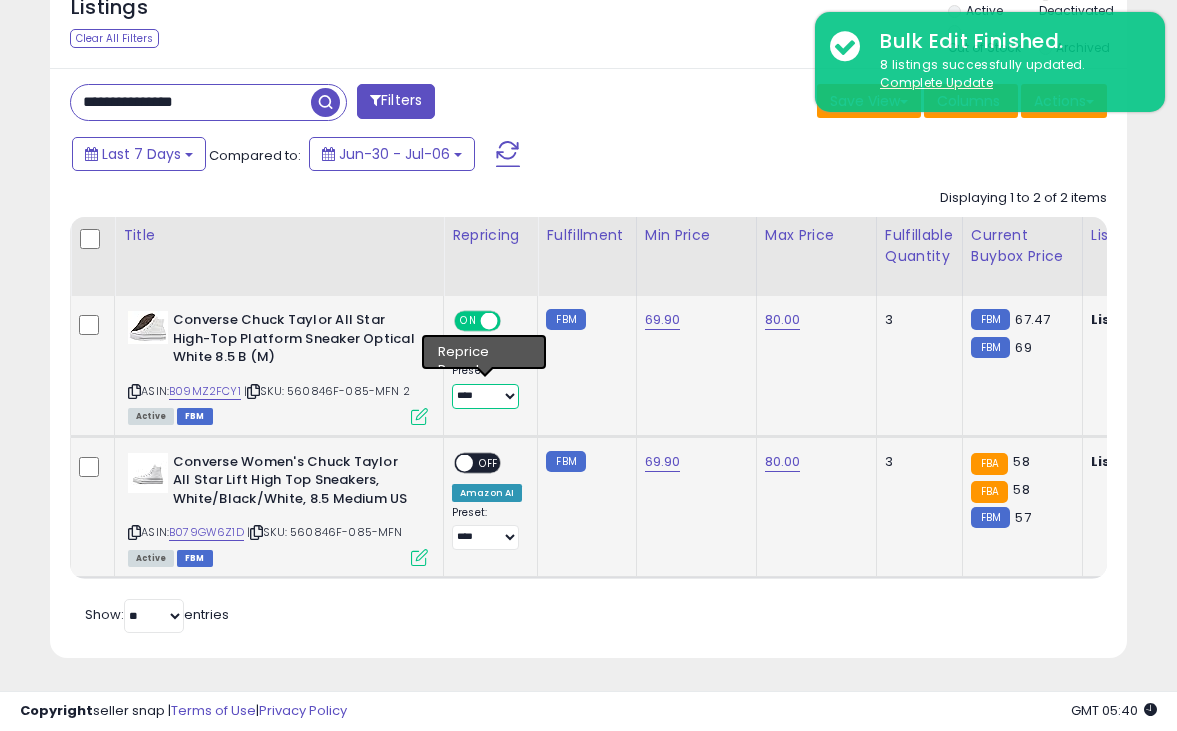 click on "**********" at bounding box center (485, 396) 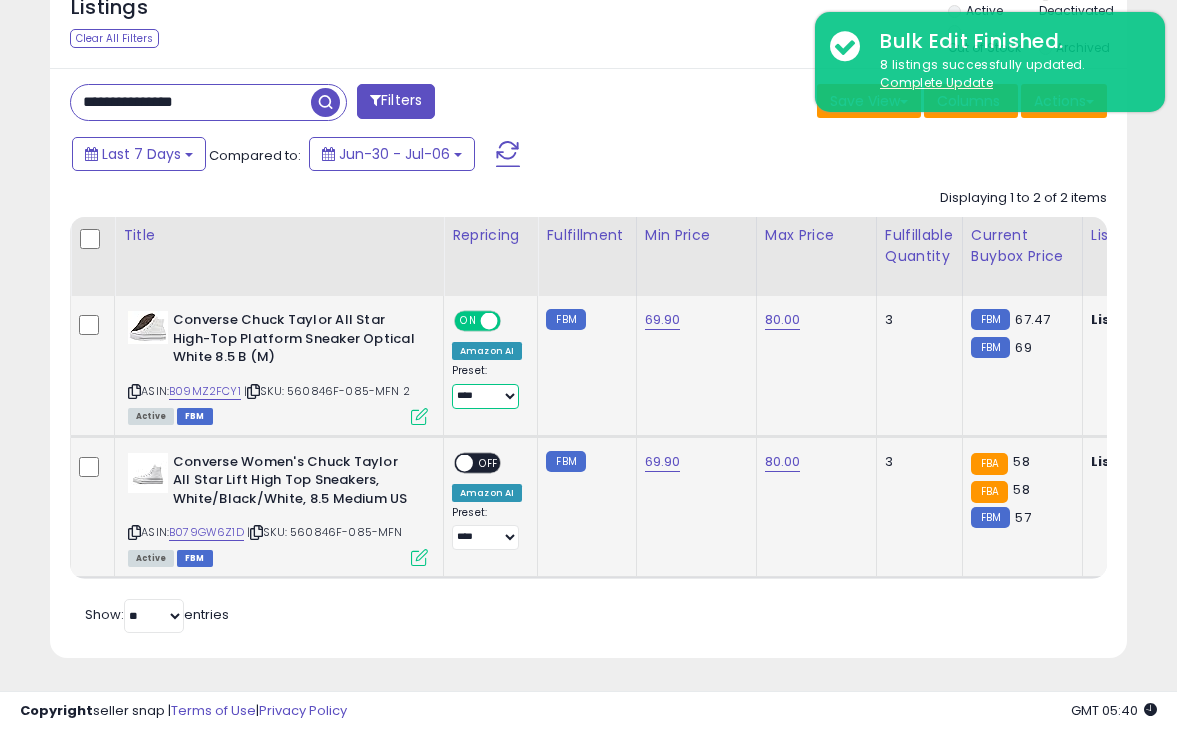 select on "**********" 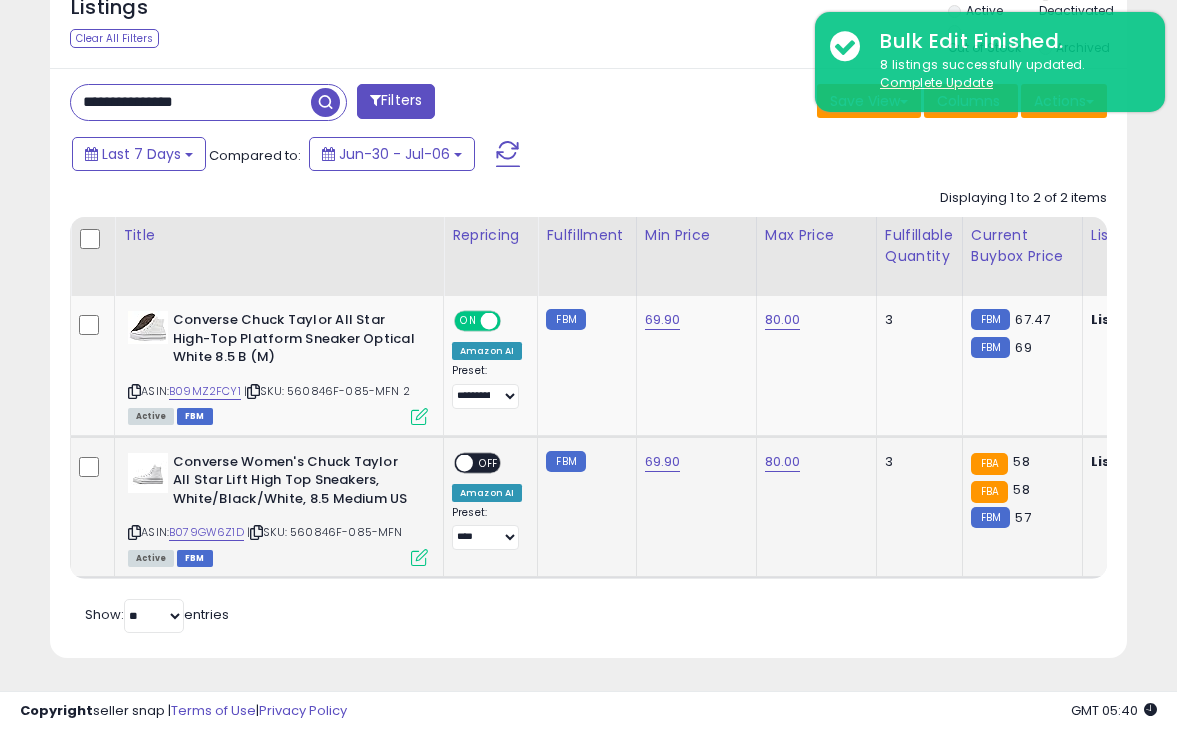 click on "ON   OFF" at bounding box center (455, 462) 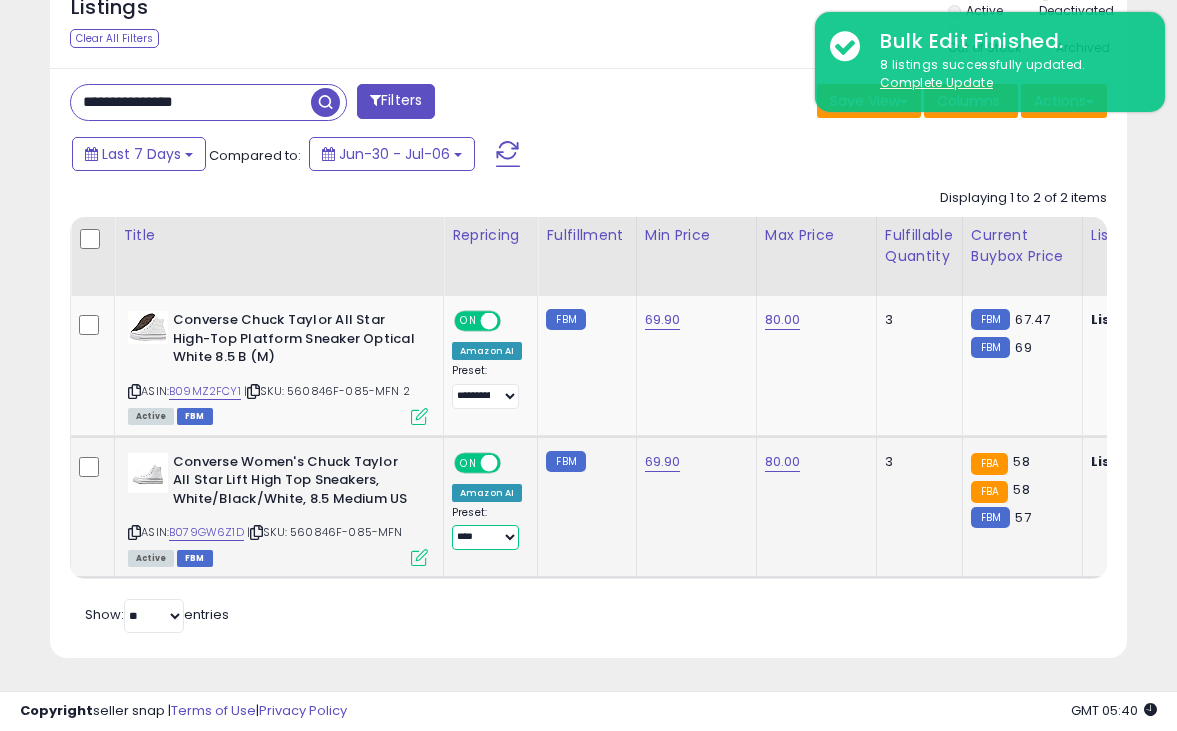 click on "**********" at bounding box center [485, 537] 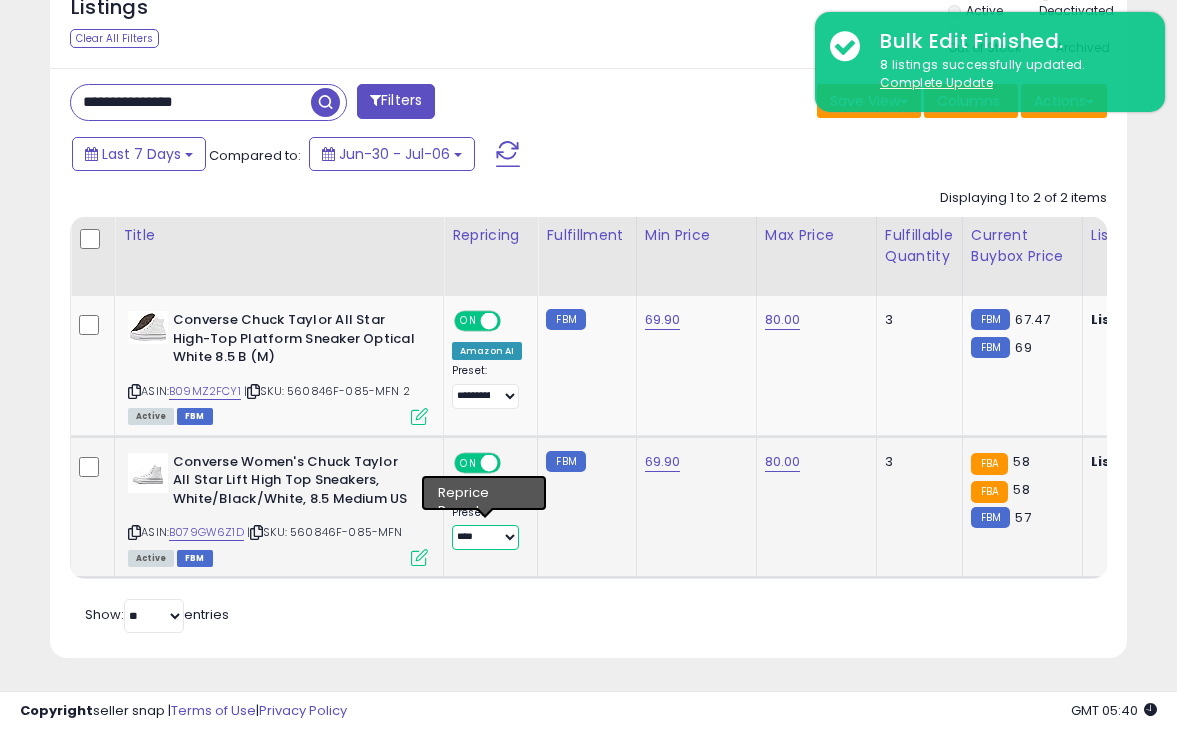 select on "**********" 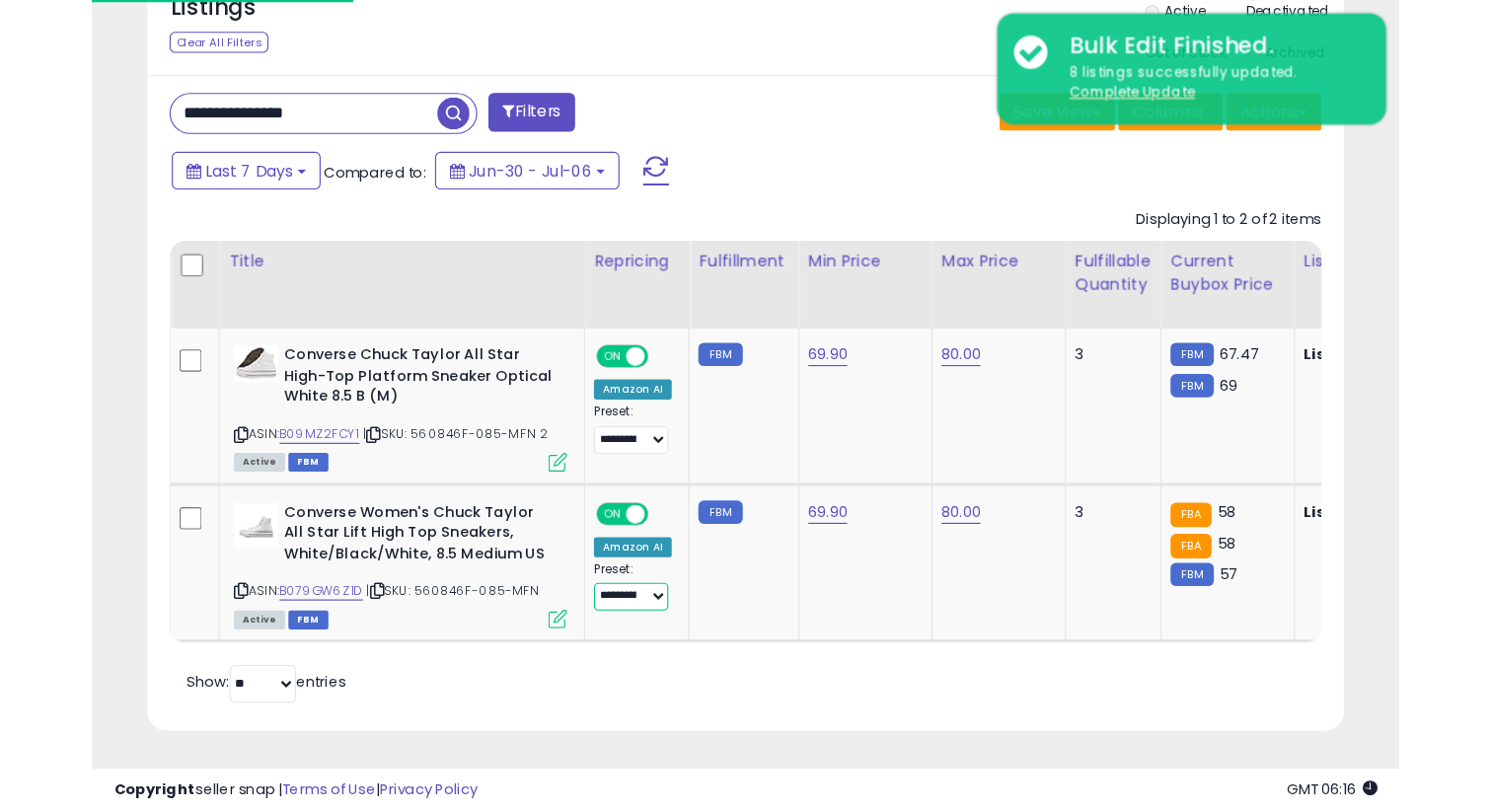 scroll, scrollTop: 655, scrollLeft: 0, axis: vertical 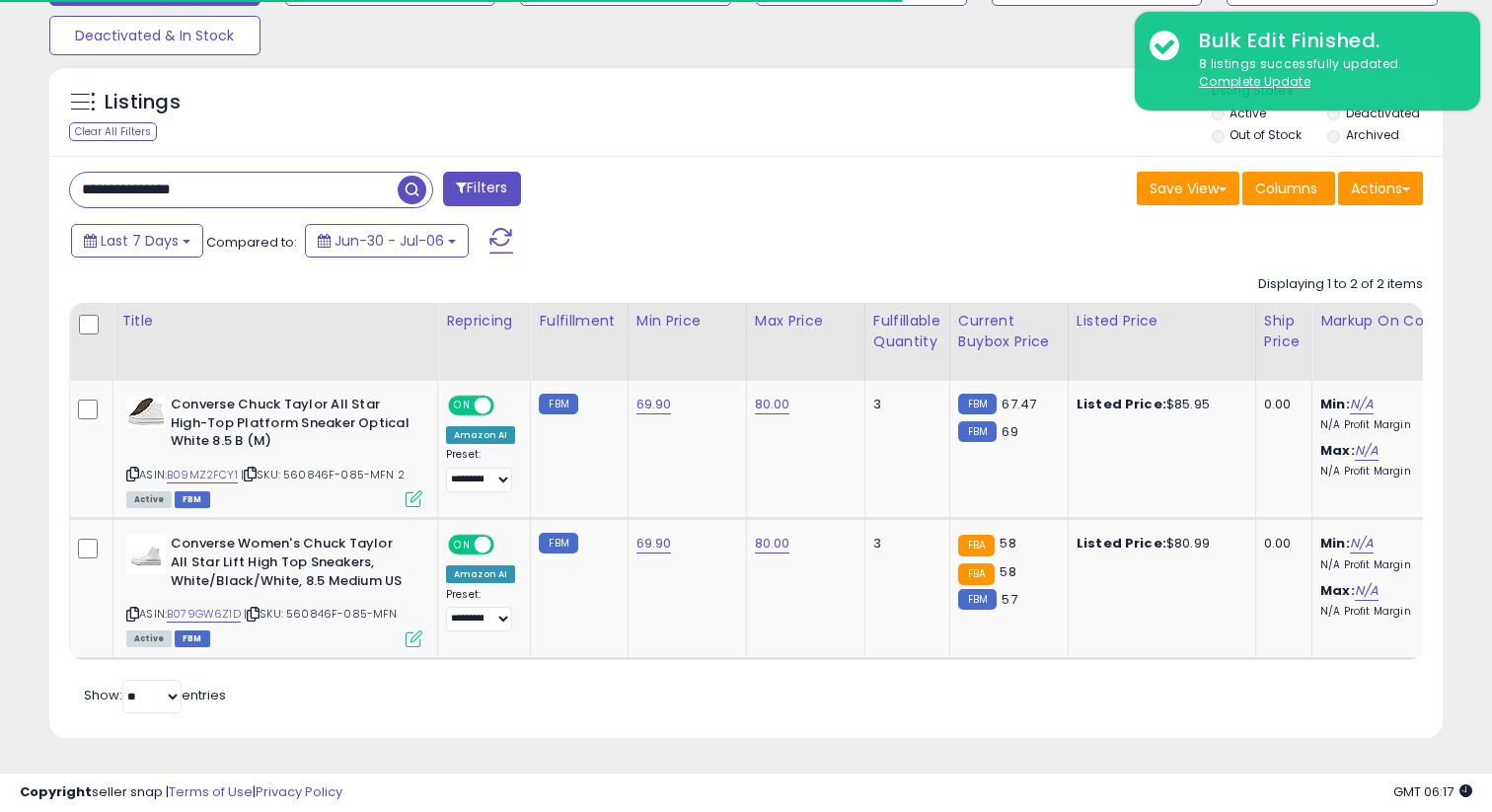 click on "**********" at bounding box center (234, 189) 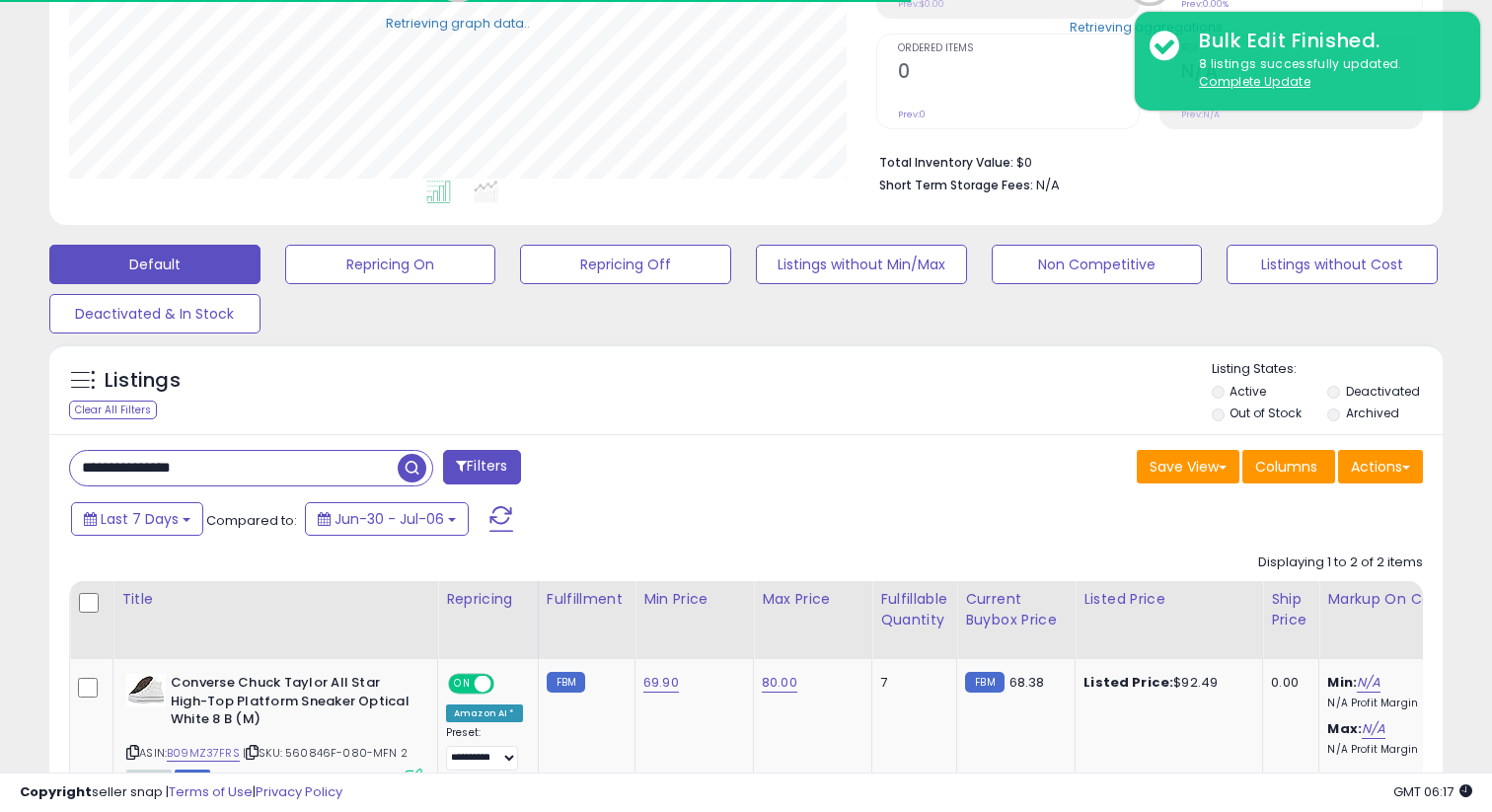 scroll, scrollTop: 655, scrollLeft: 0, axis: vertical 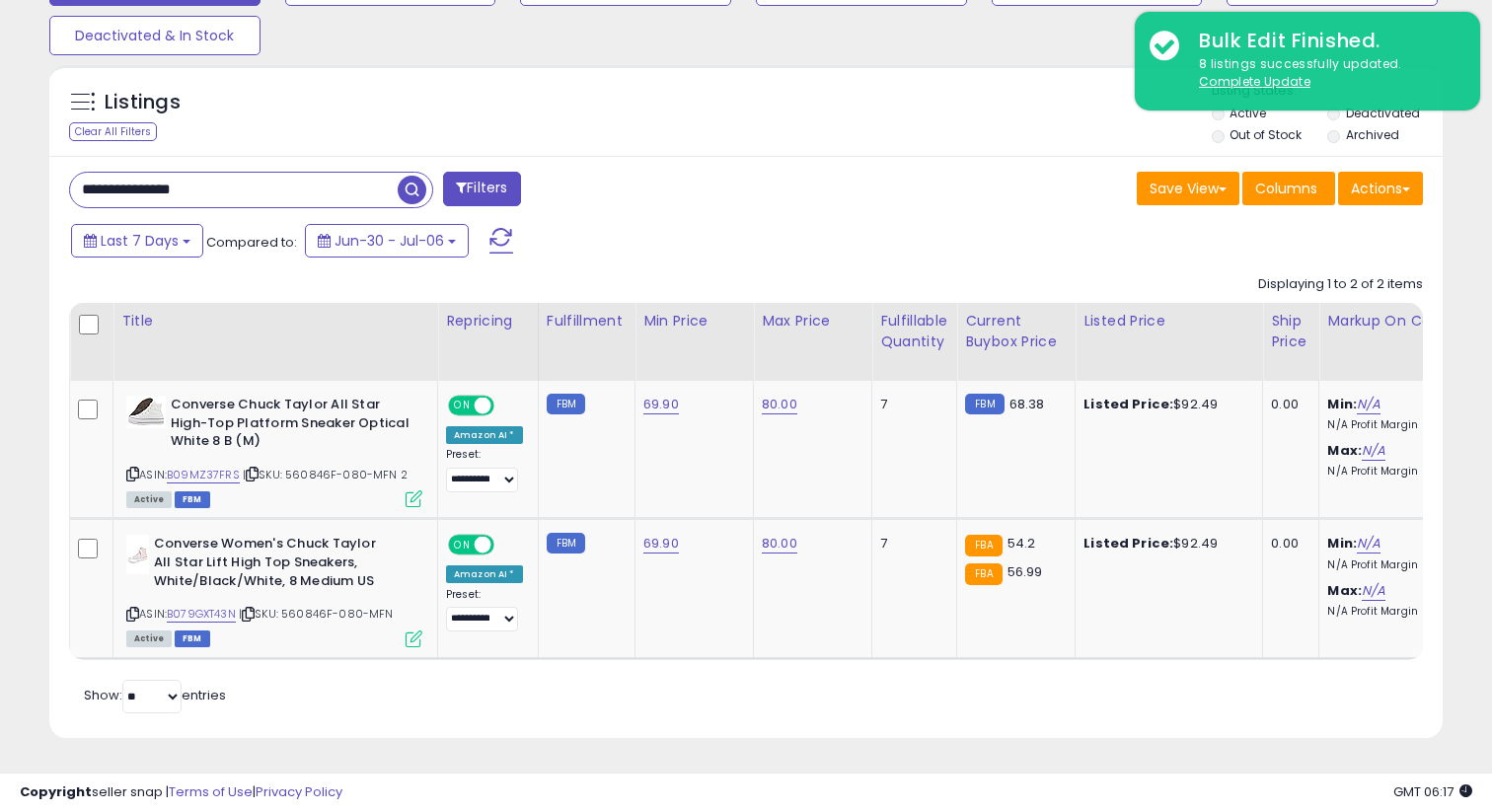 click on "**********" at bounding box center (234, 189) 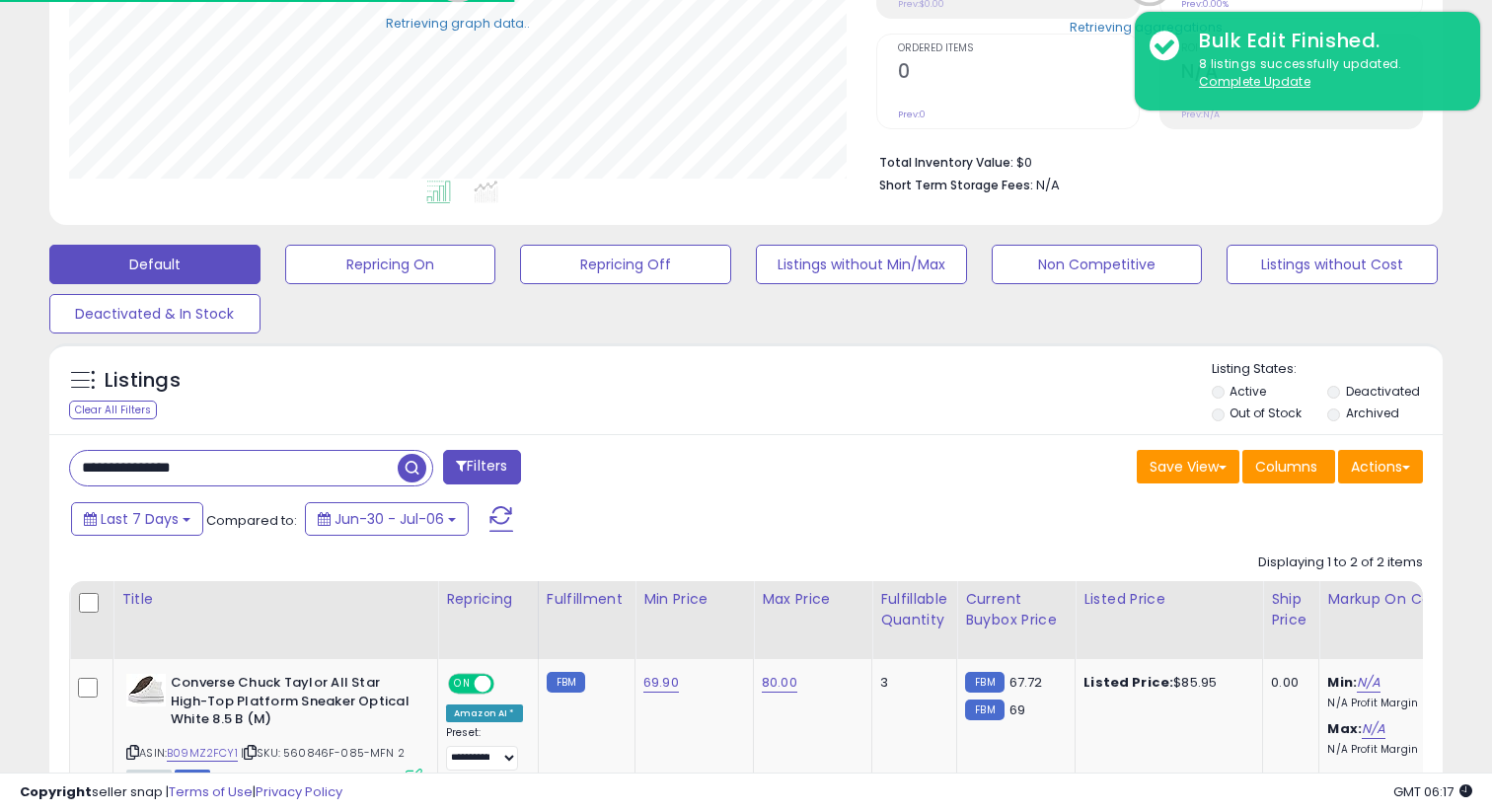 scroll, scrollTop: 655, scrollLeft: 0, axis: vertical 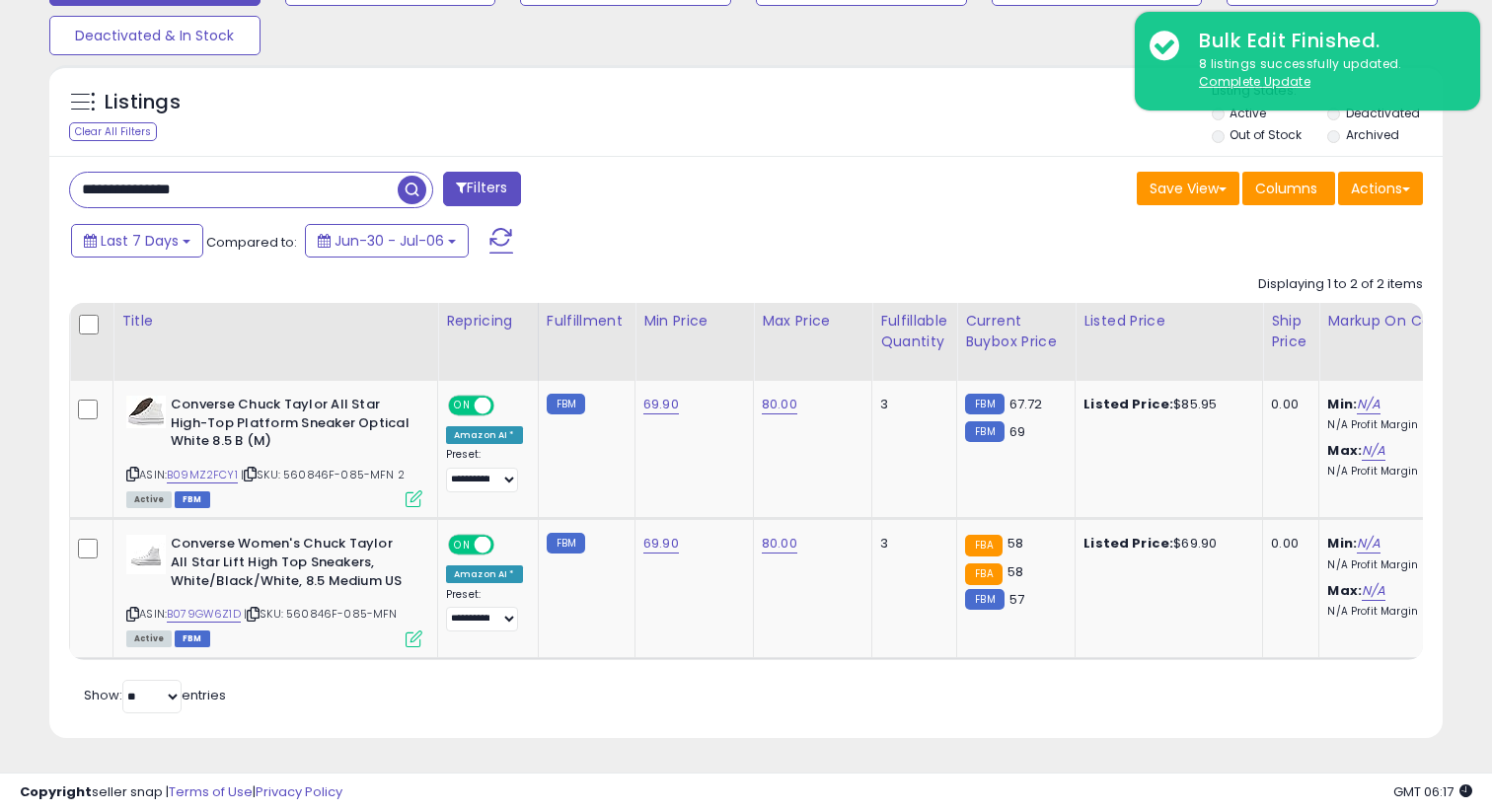 type on "**********" 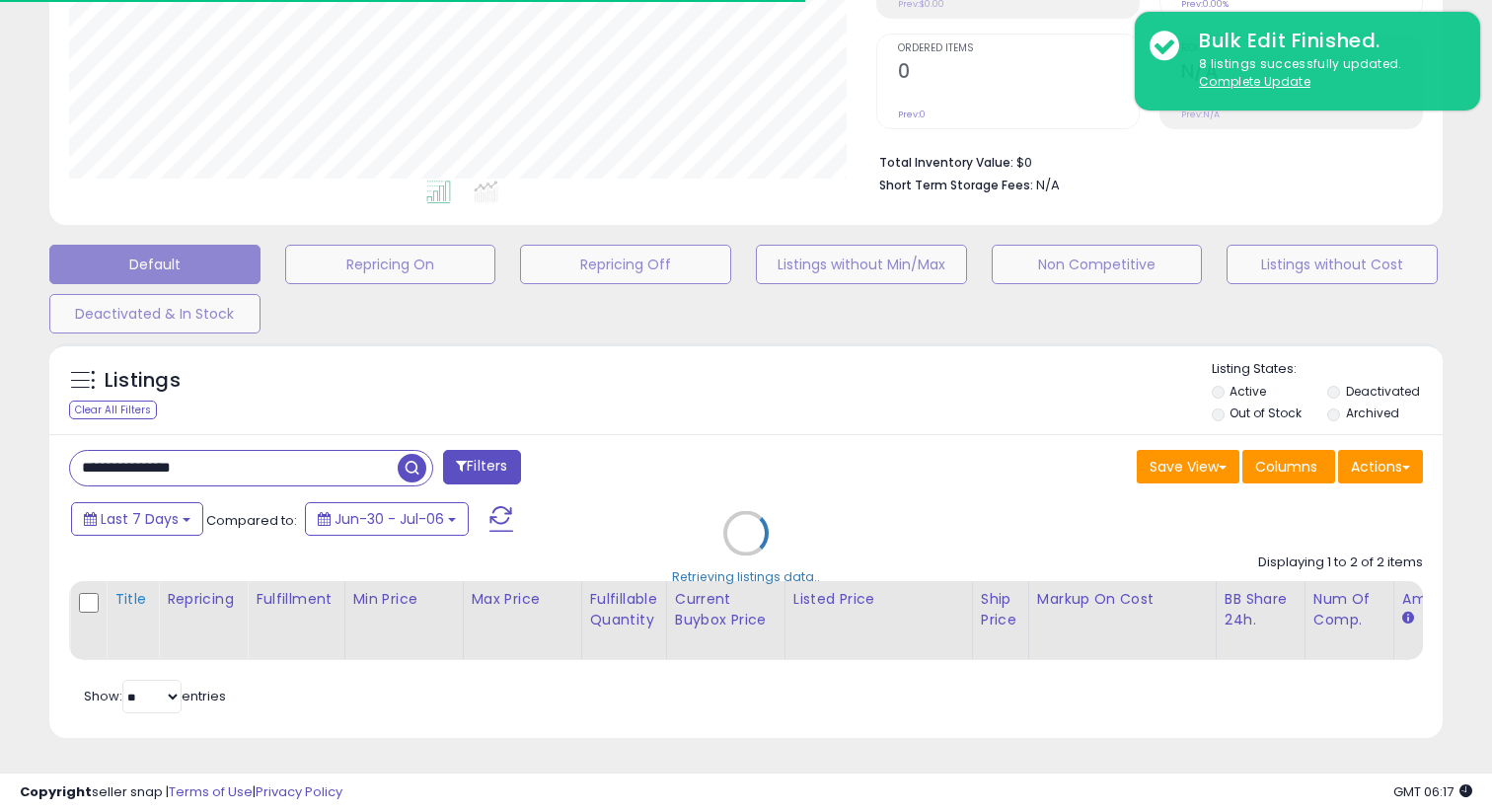 scroll, scrollTop: 655, scrollLeft: 0, axis: vertical 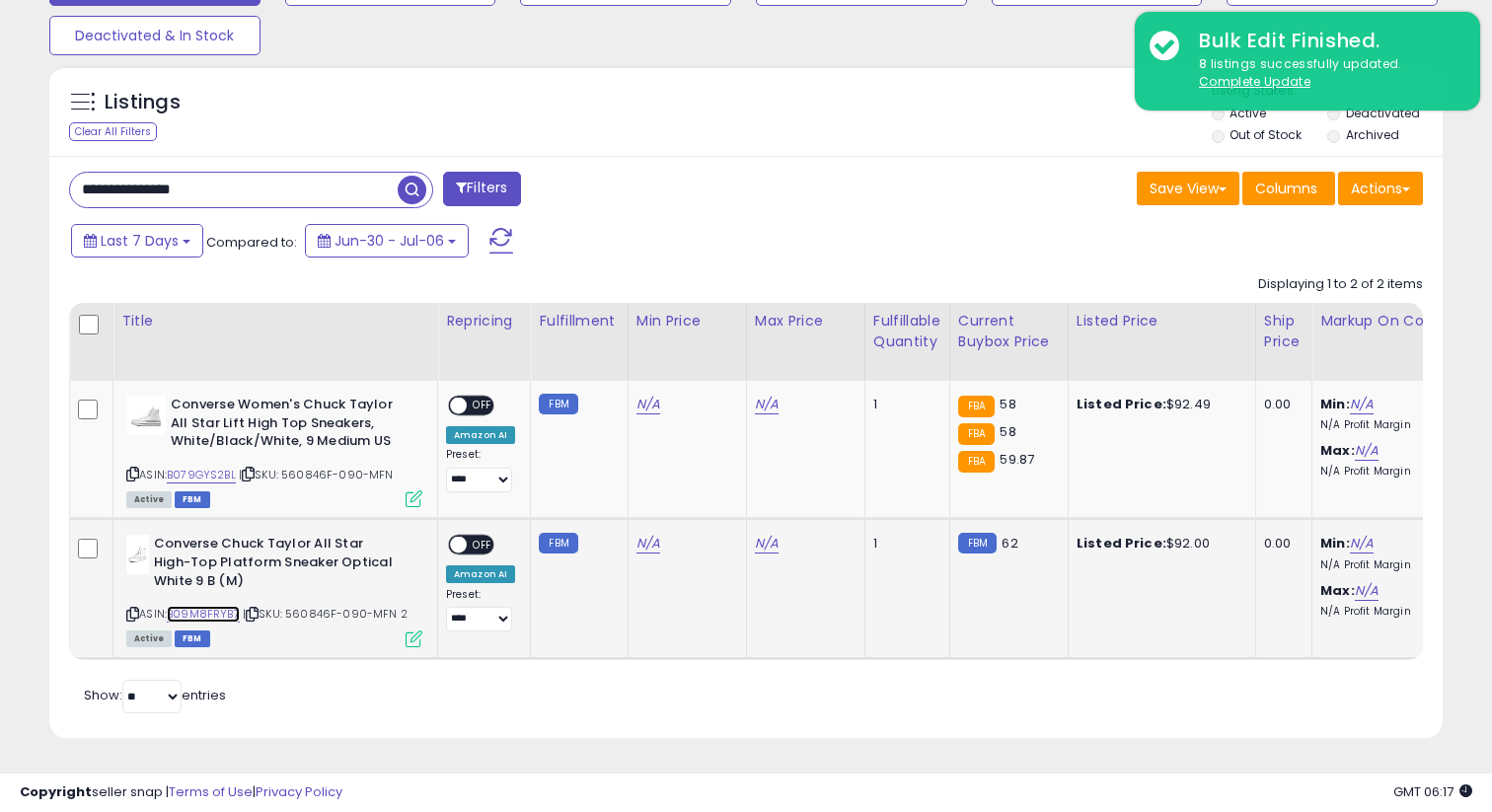 click on "B09M8FRYB7" at bounding box center [203, 614] 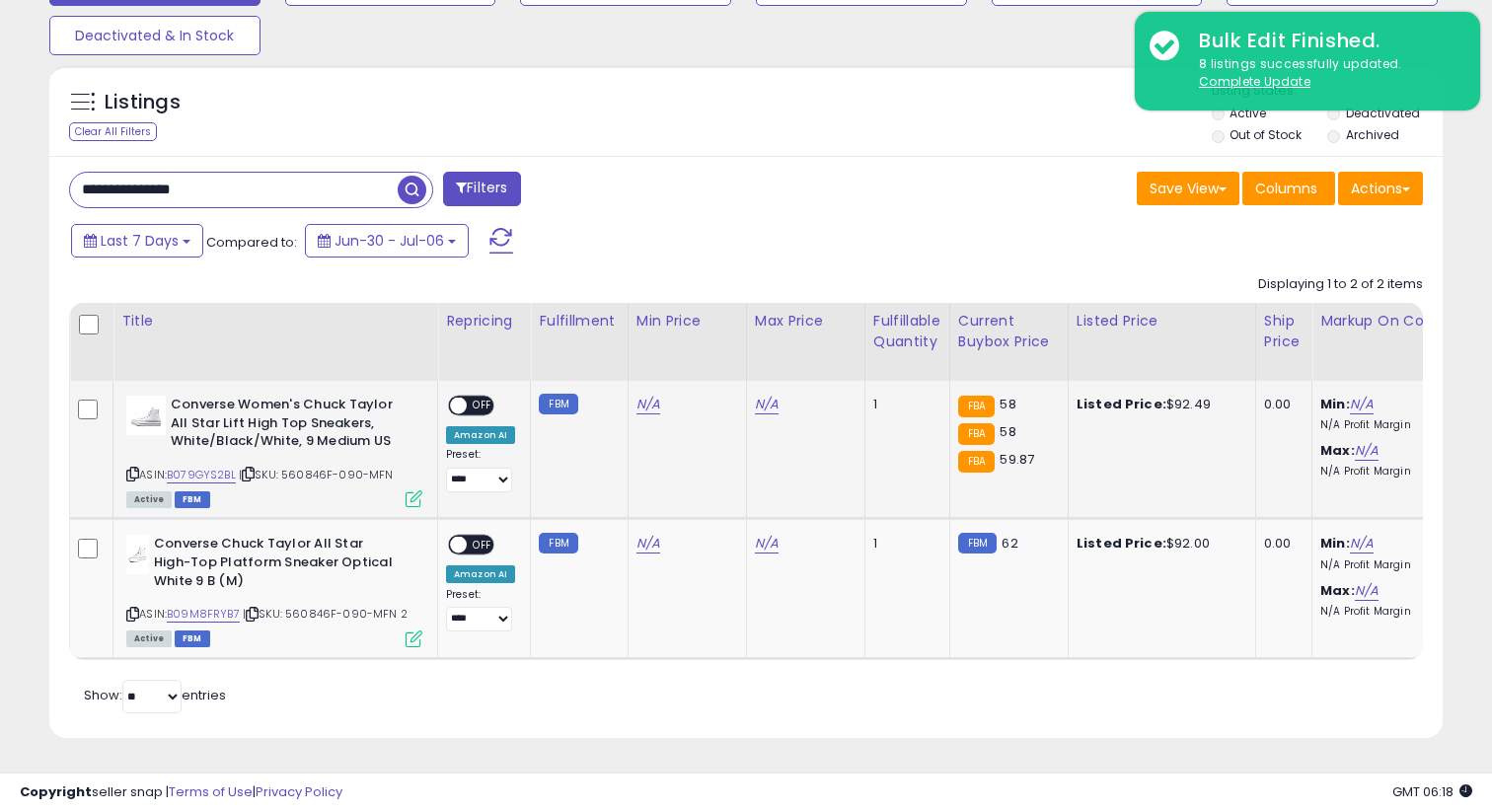 click on "N/A" 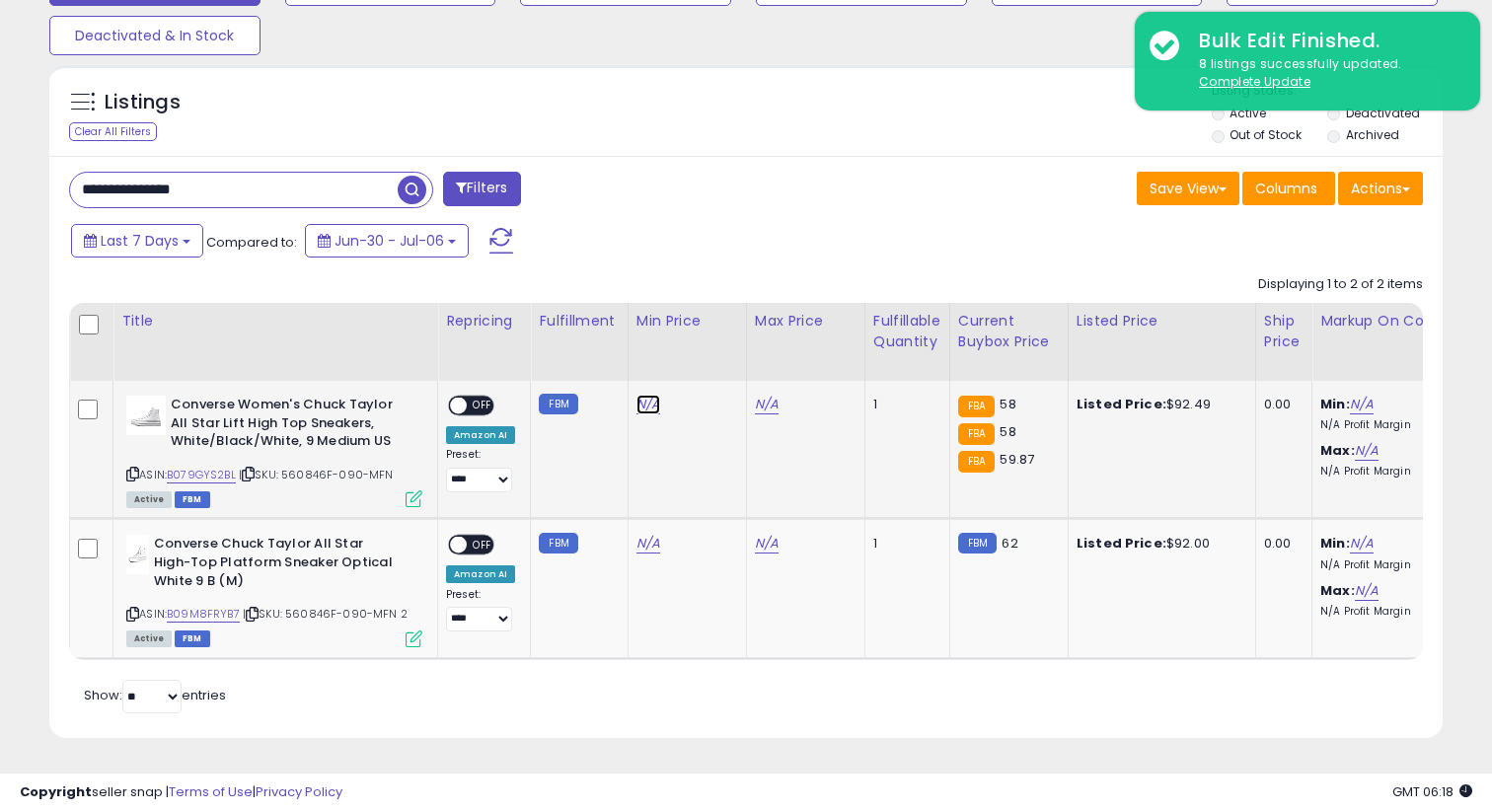 click on "N/A" at bounding box center [648, 405] 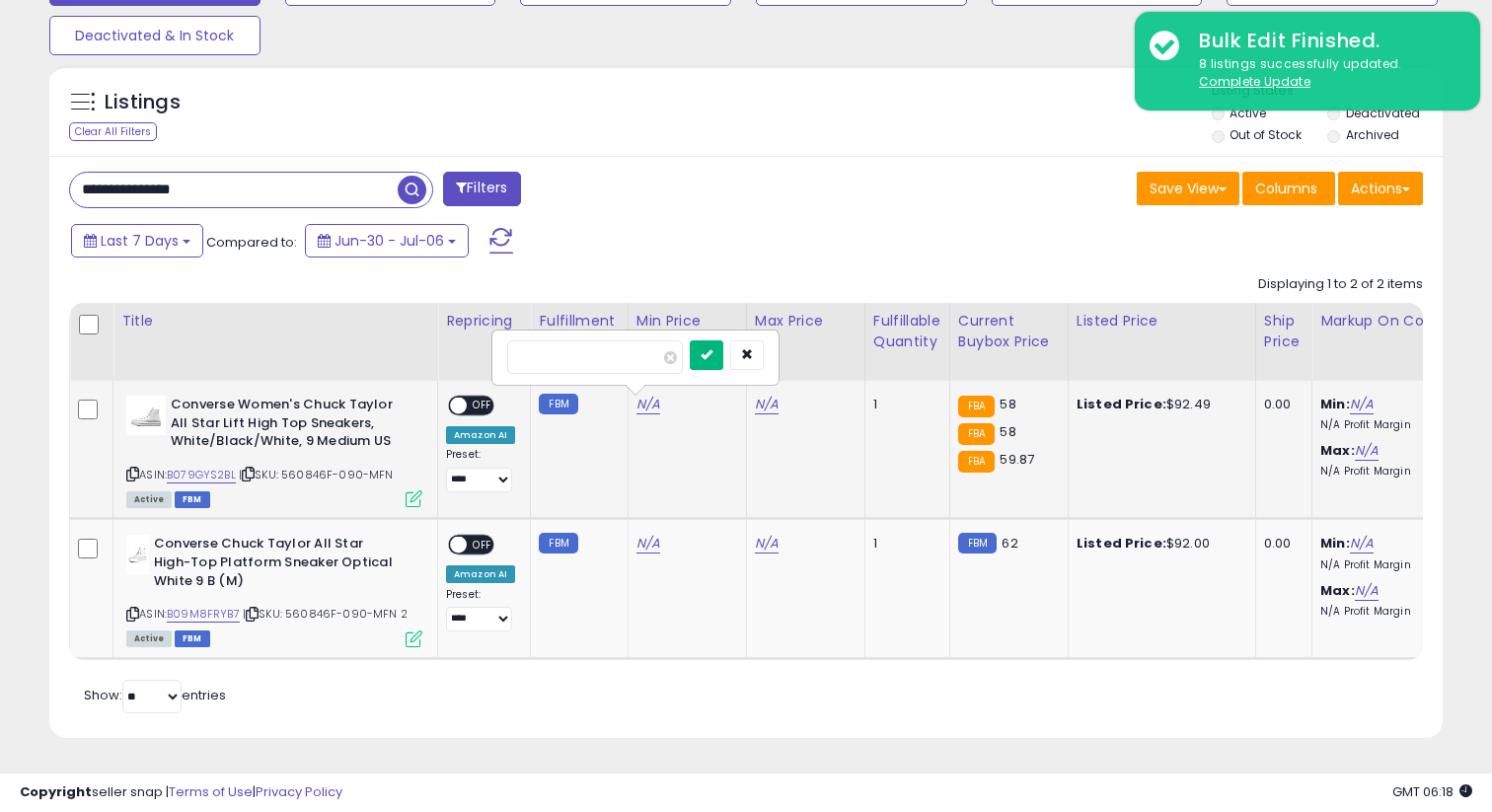 type on "*****" 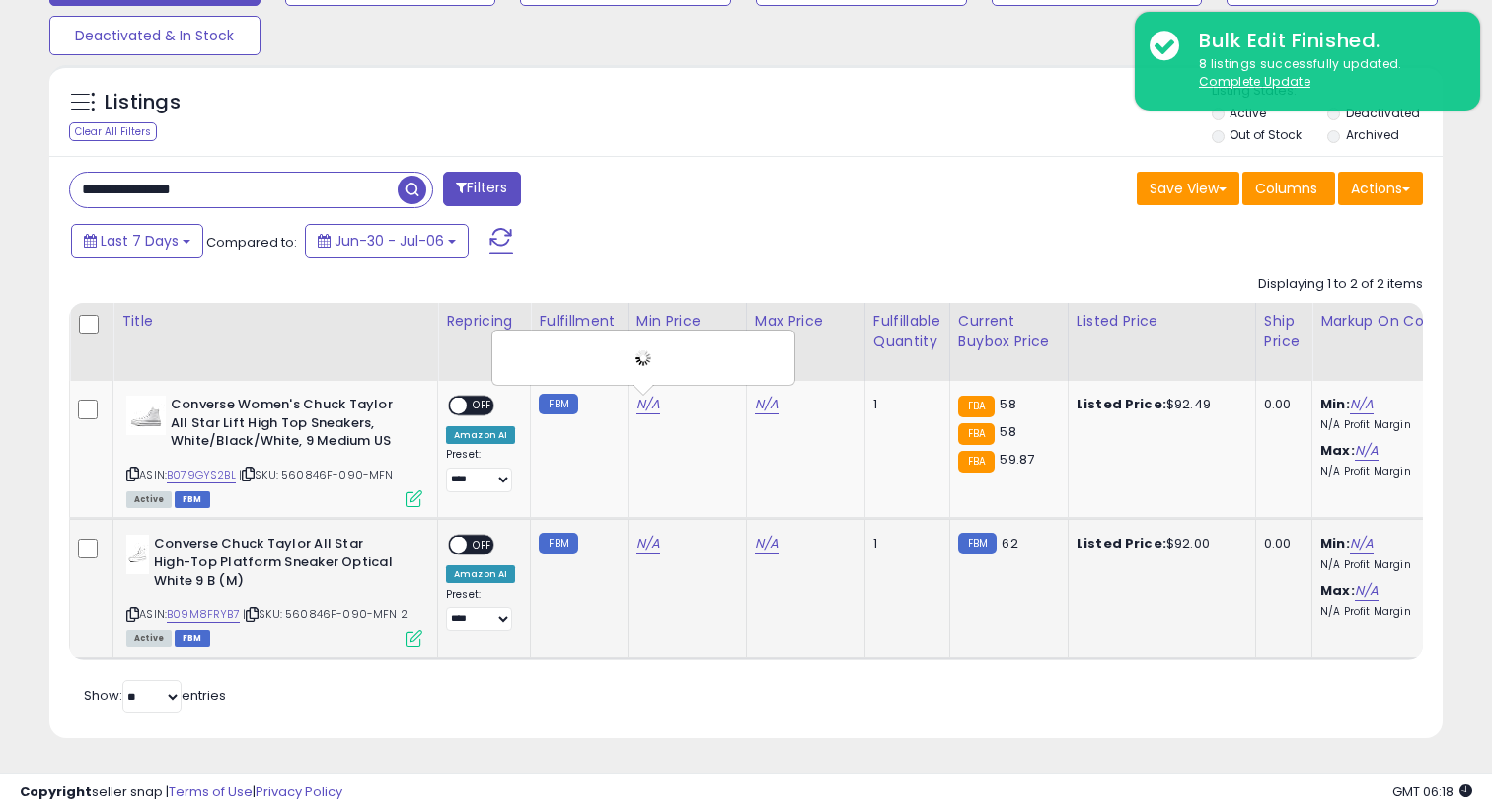 click on "N/A" 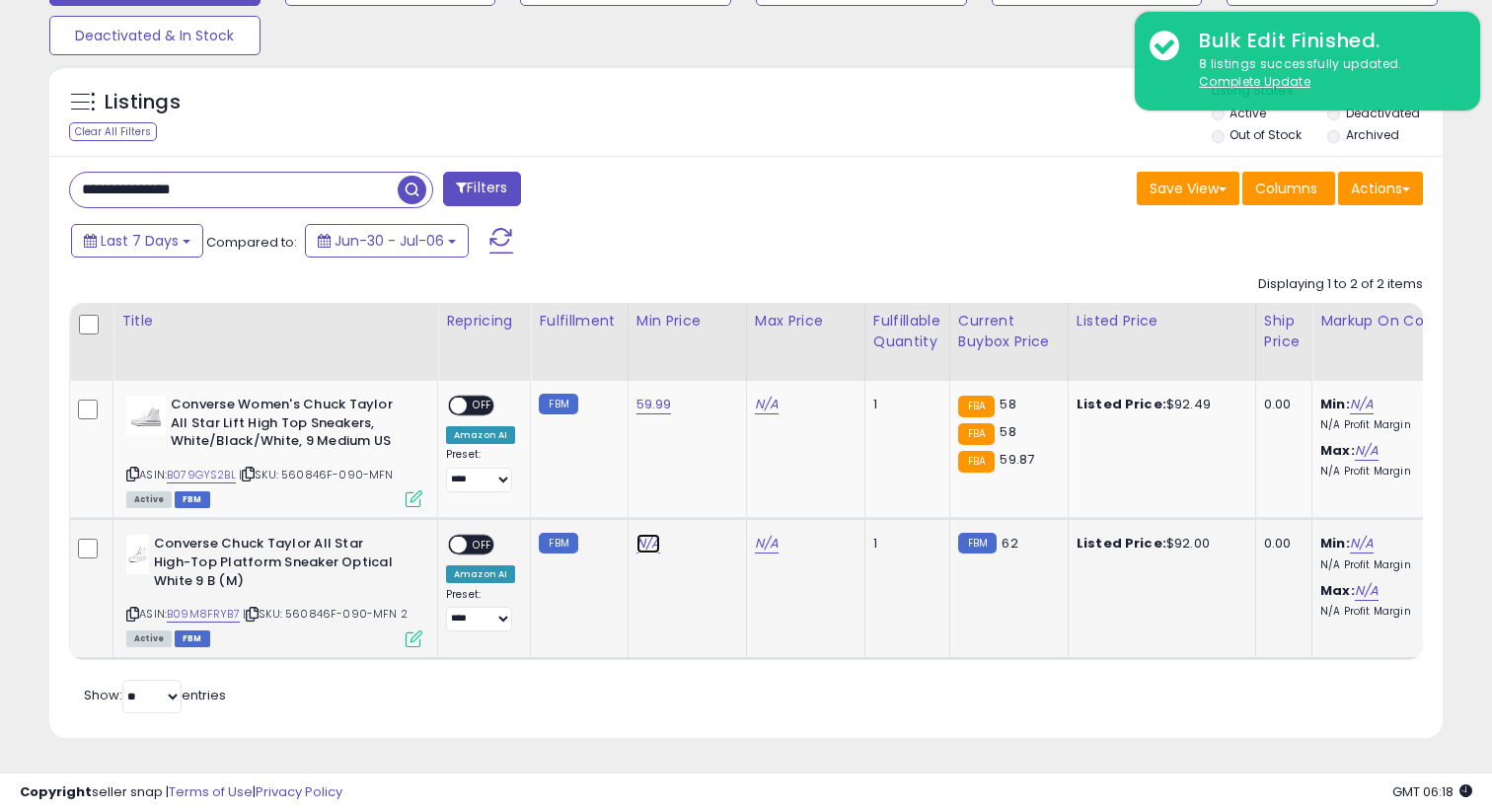 click on "N/A" at bounding box center [648, 544] 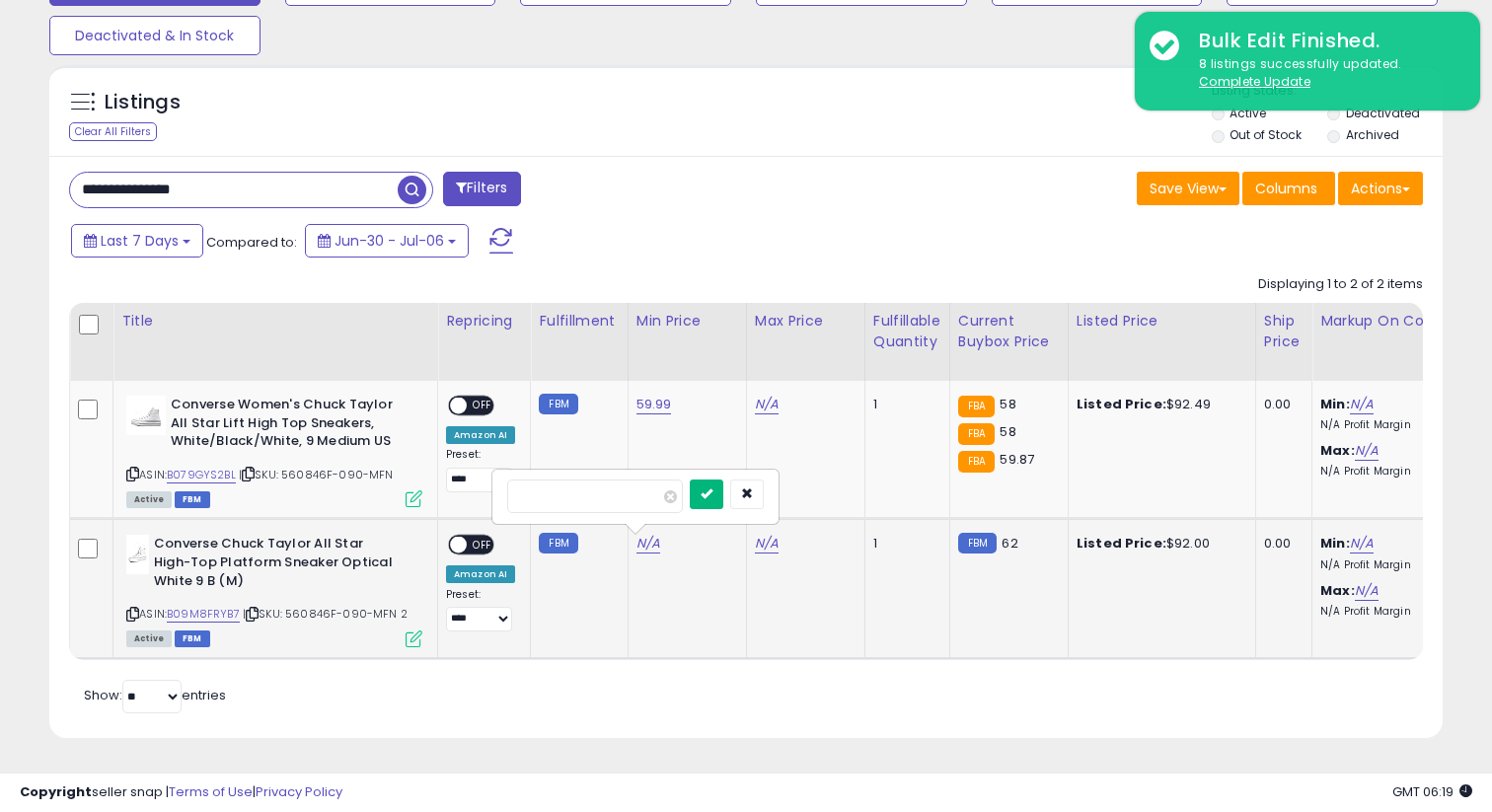 type on "*****" 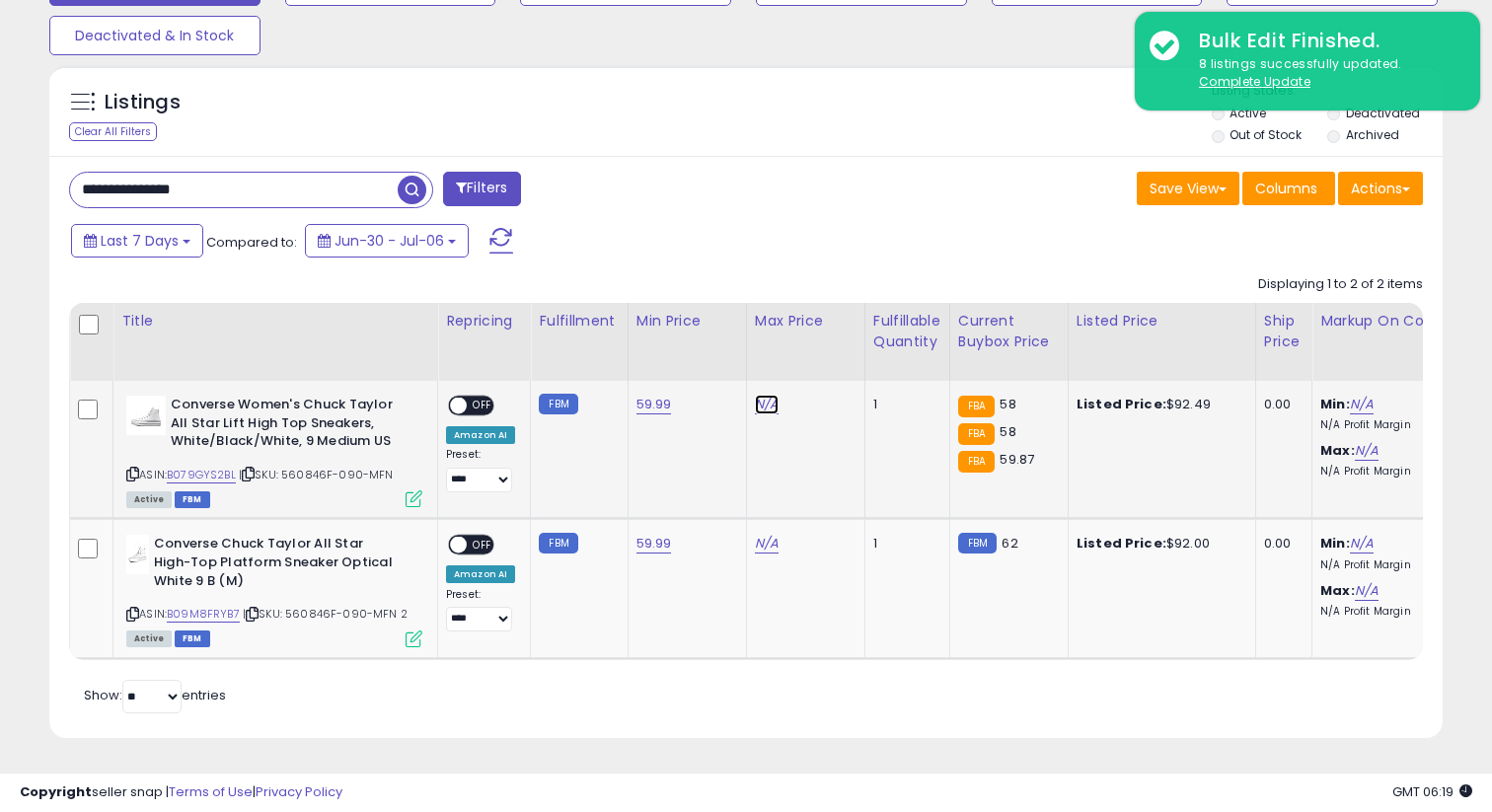 click on "N/A" at bounding box center [767, 405] 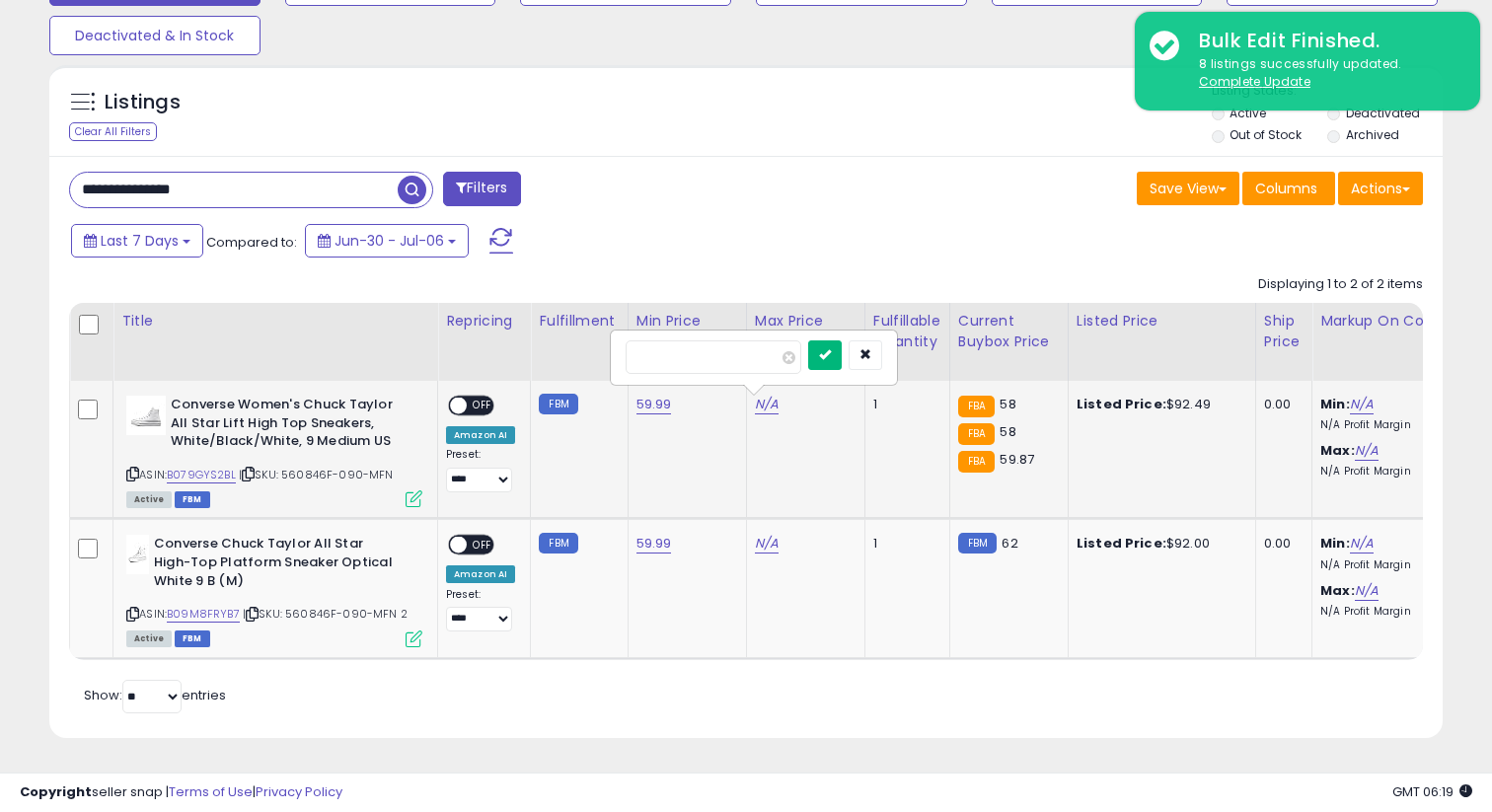 type on "*****" 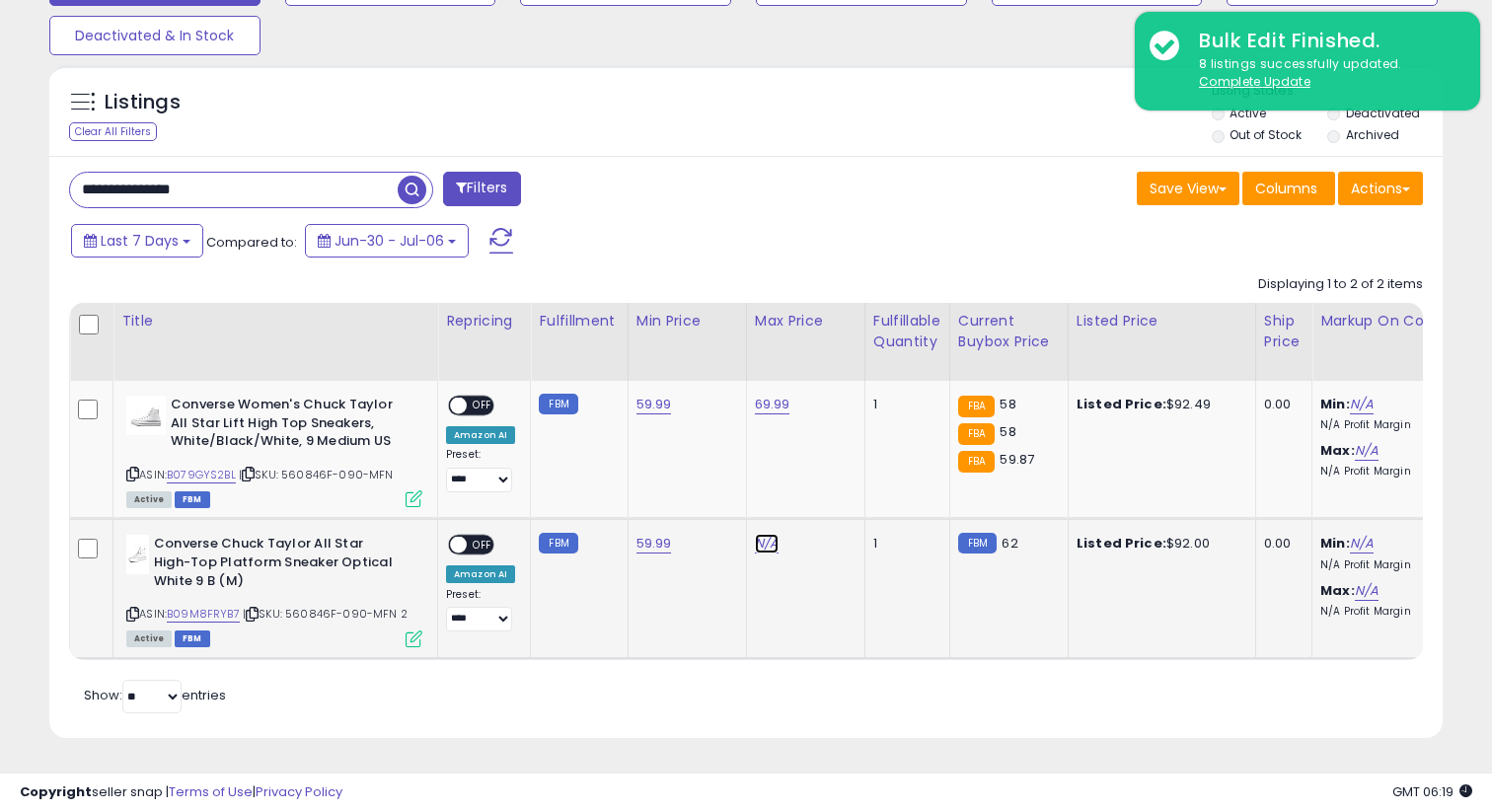 click on "N/A" at bounding box center [767, 544] 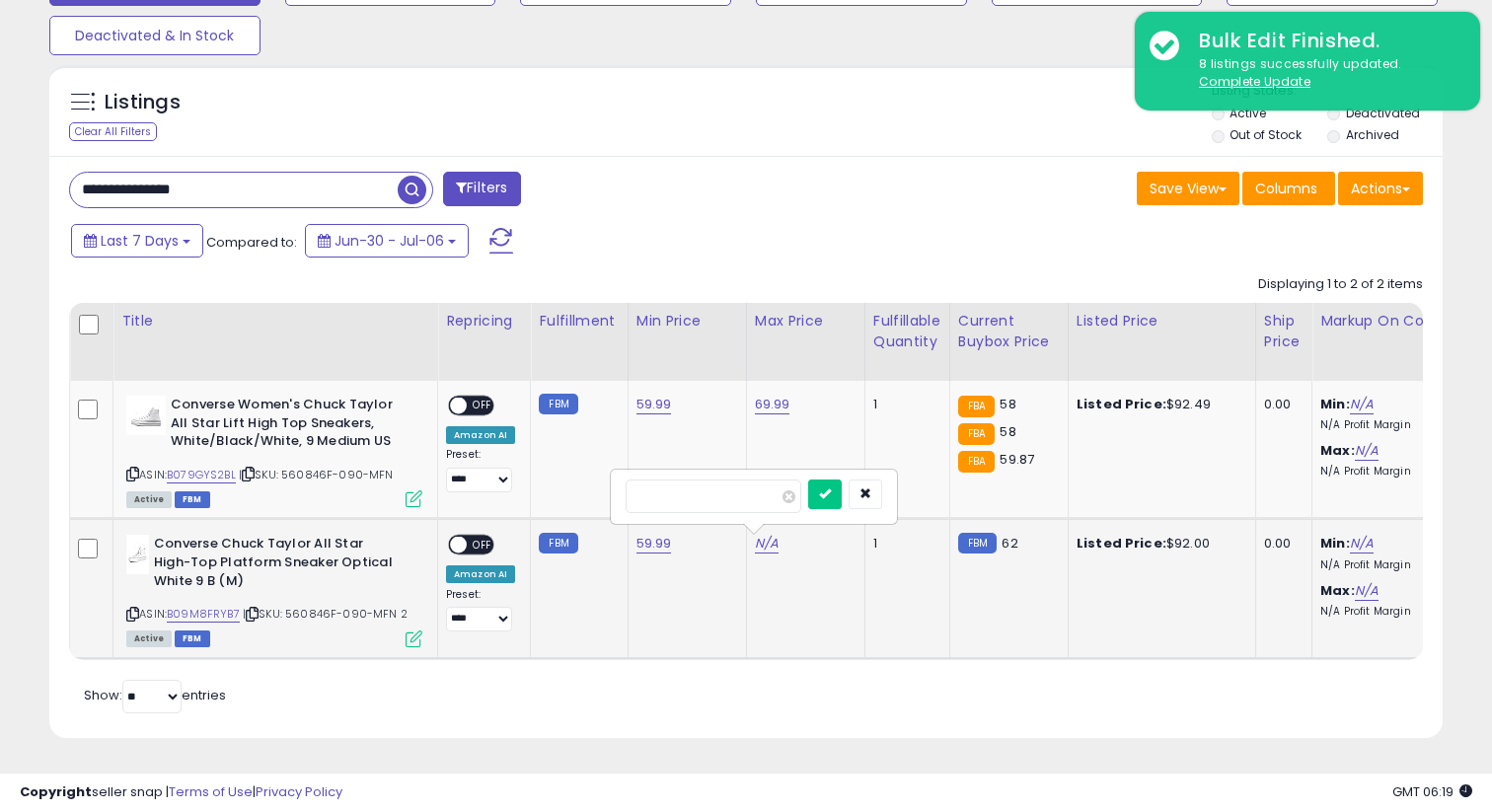 type on "*****" 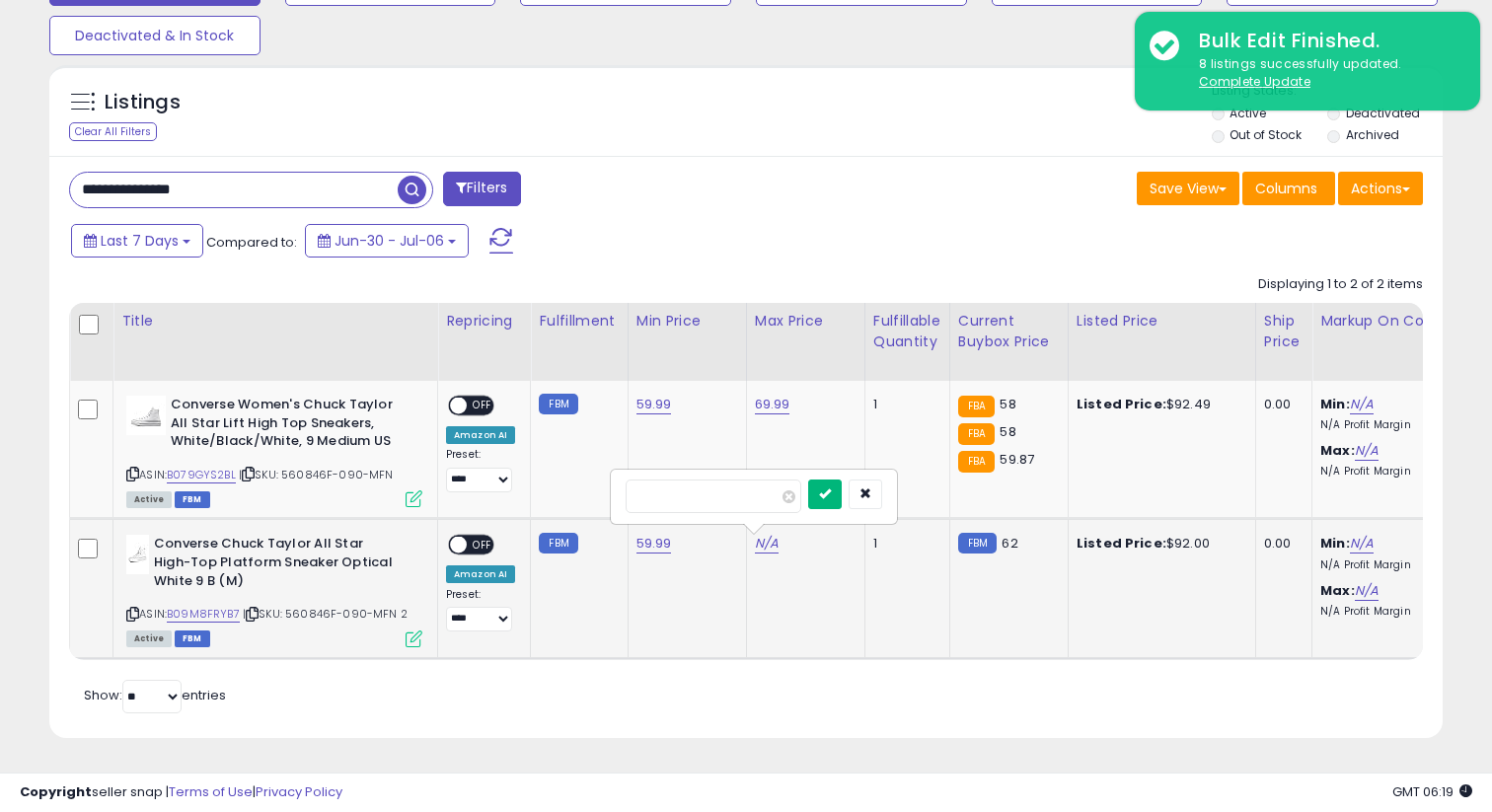 click at bounding box center (825, 494) 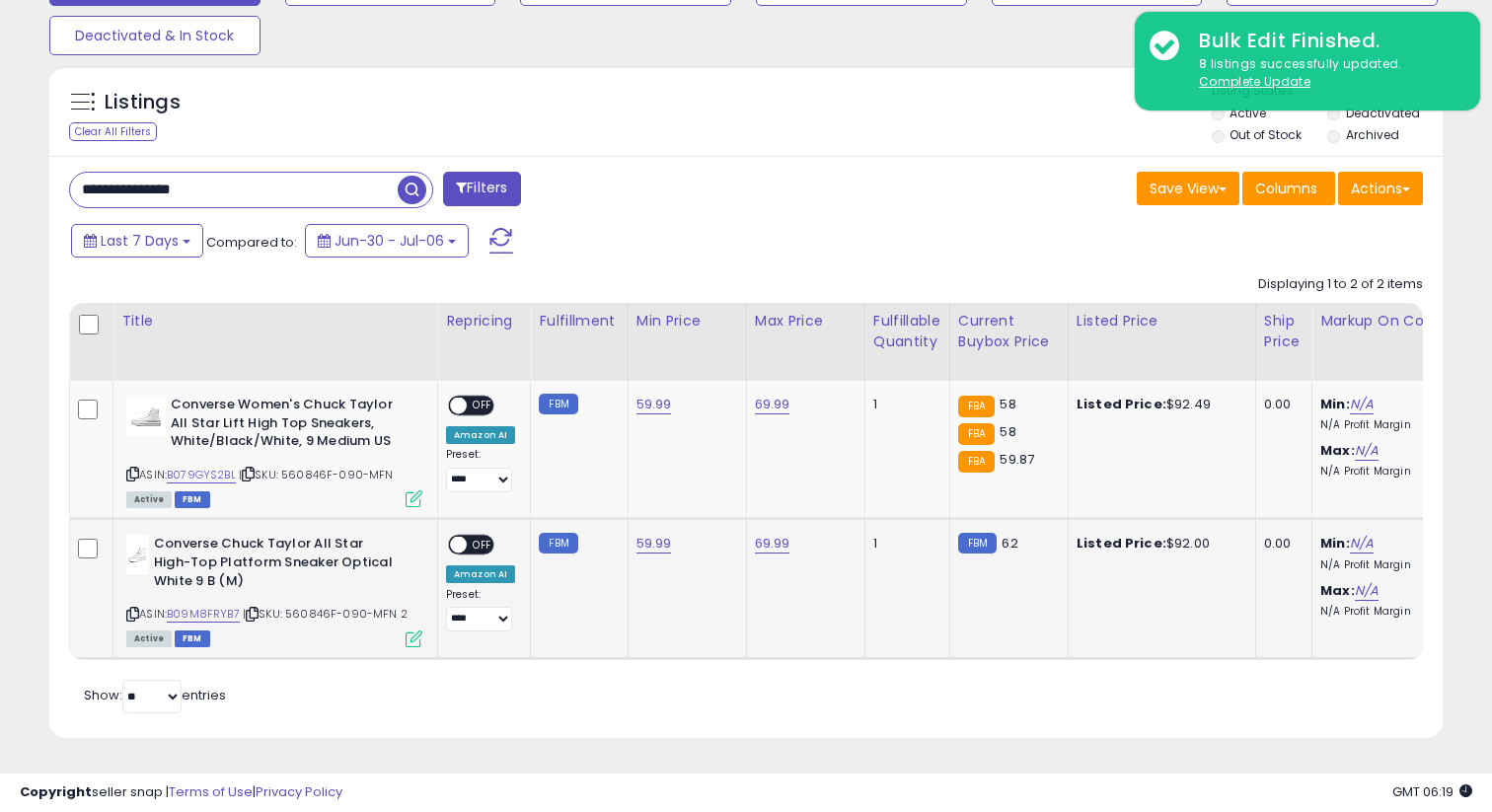 click at bounding box center [458, 545] 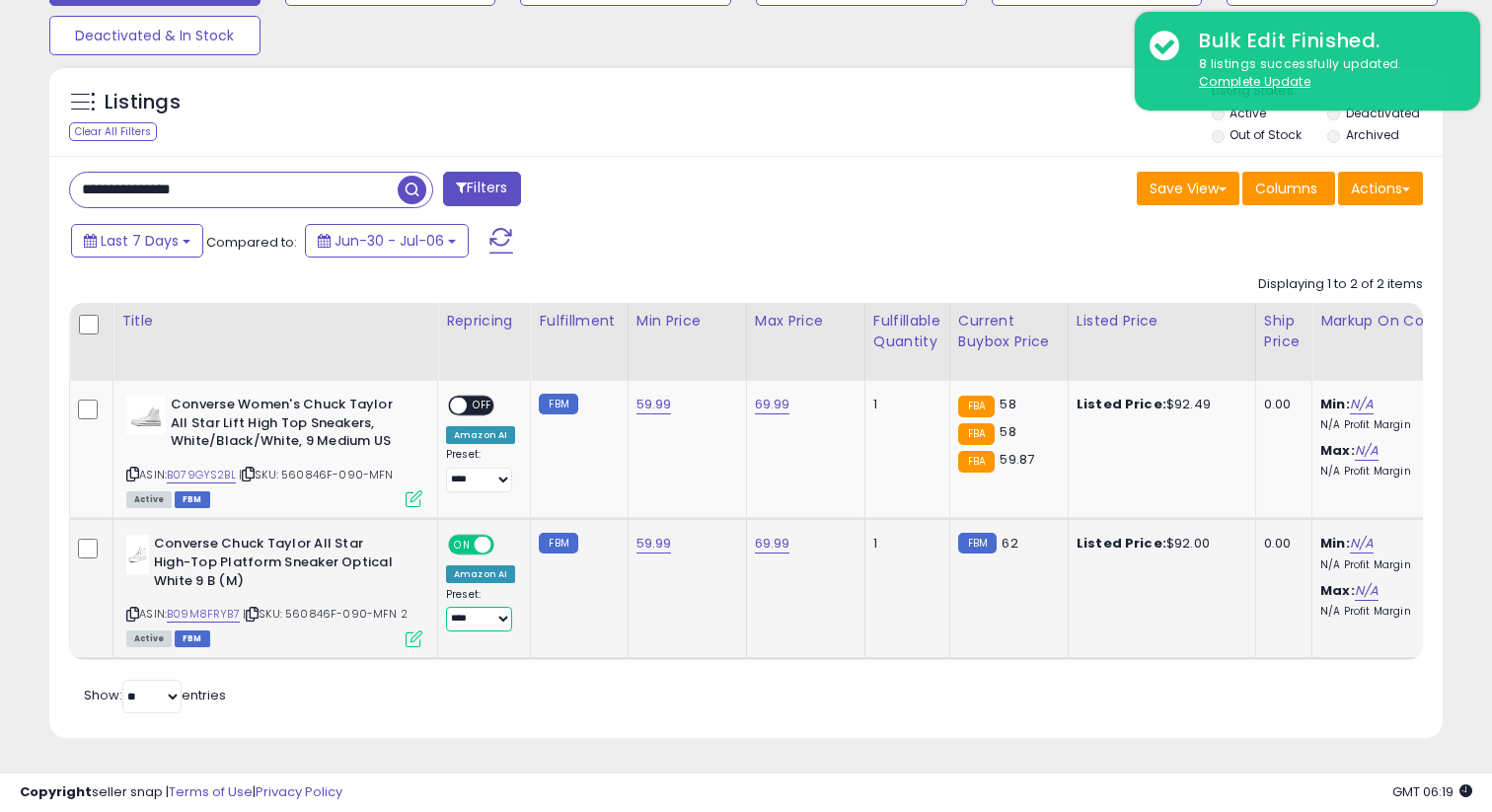 click on "**********" at bounding box center [479, 619] 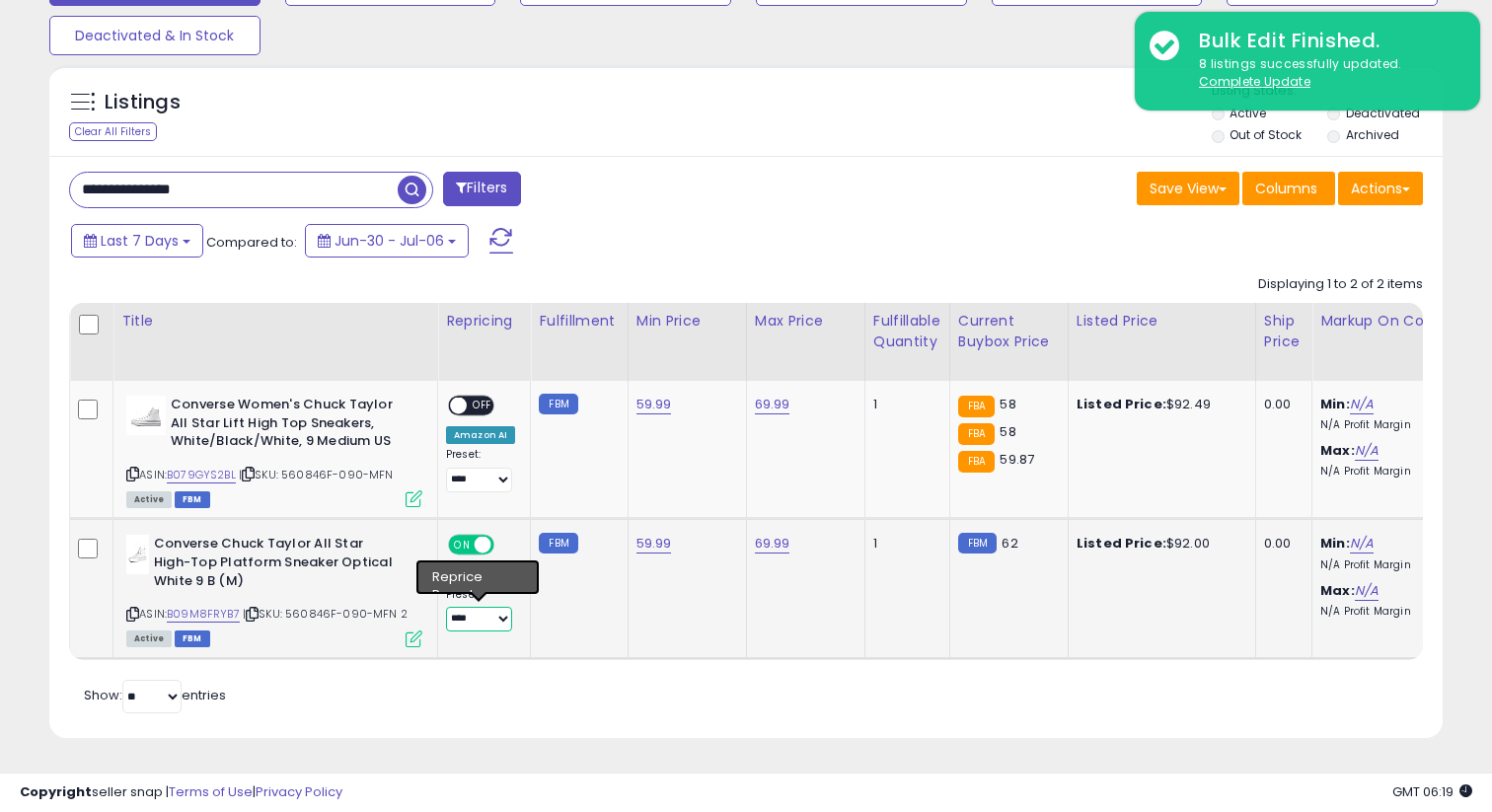 select on "**********" 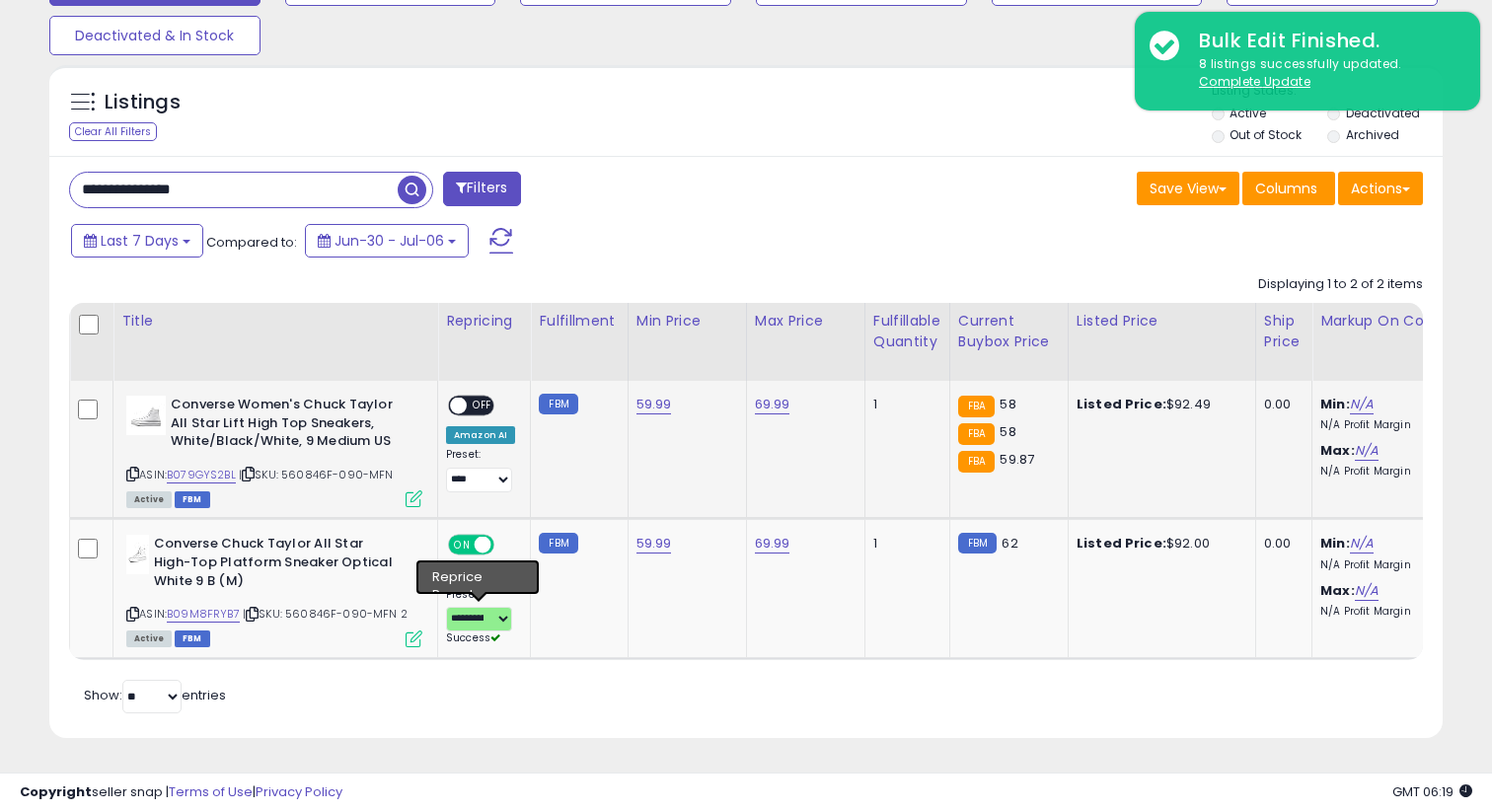 click on "OFF" at bounding box center (483, 406) 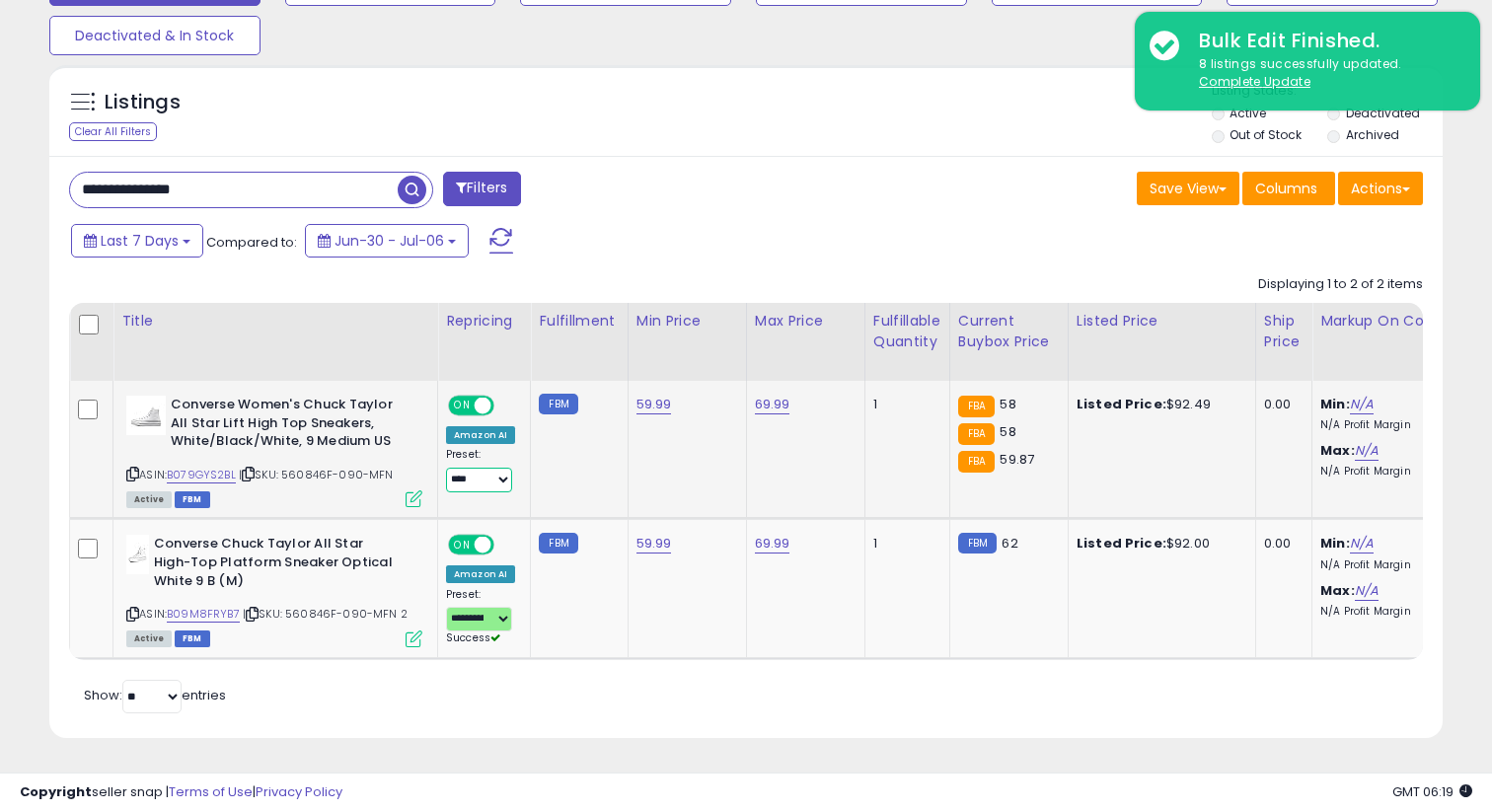 click on "**********" at bounding box center [479, 480] 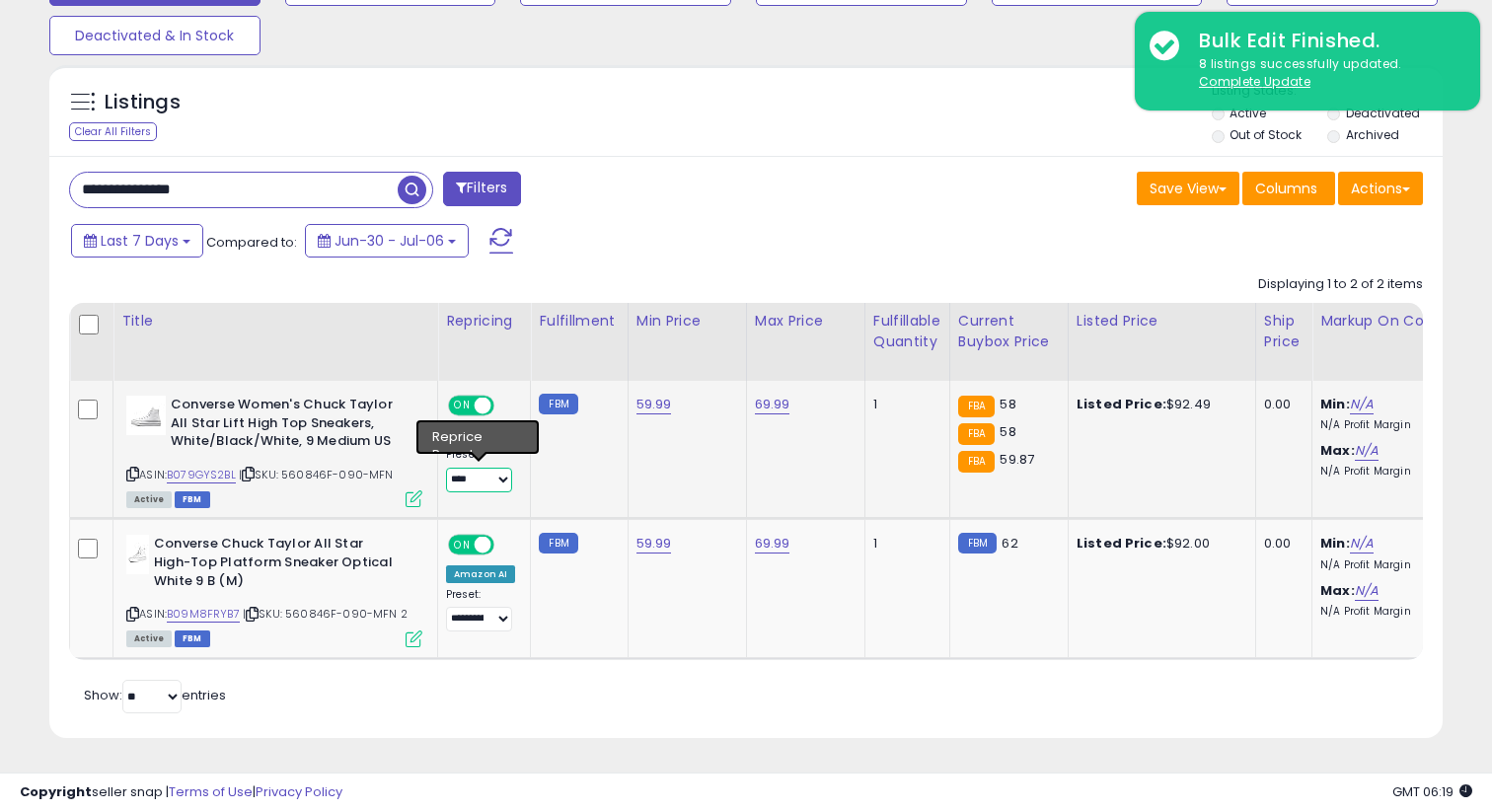 select on "**********" 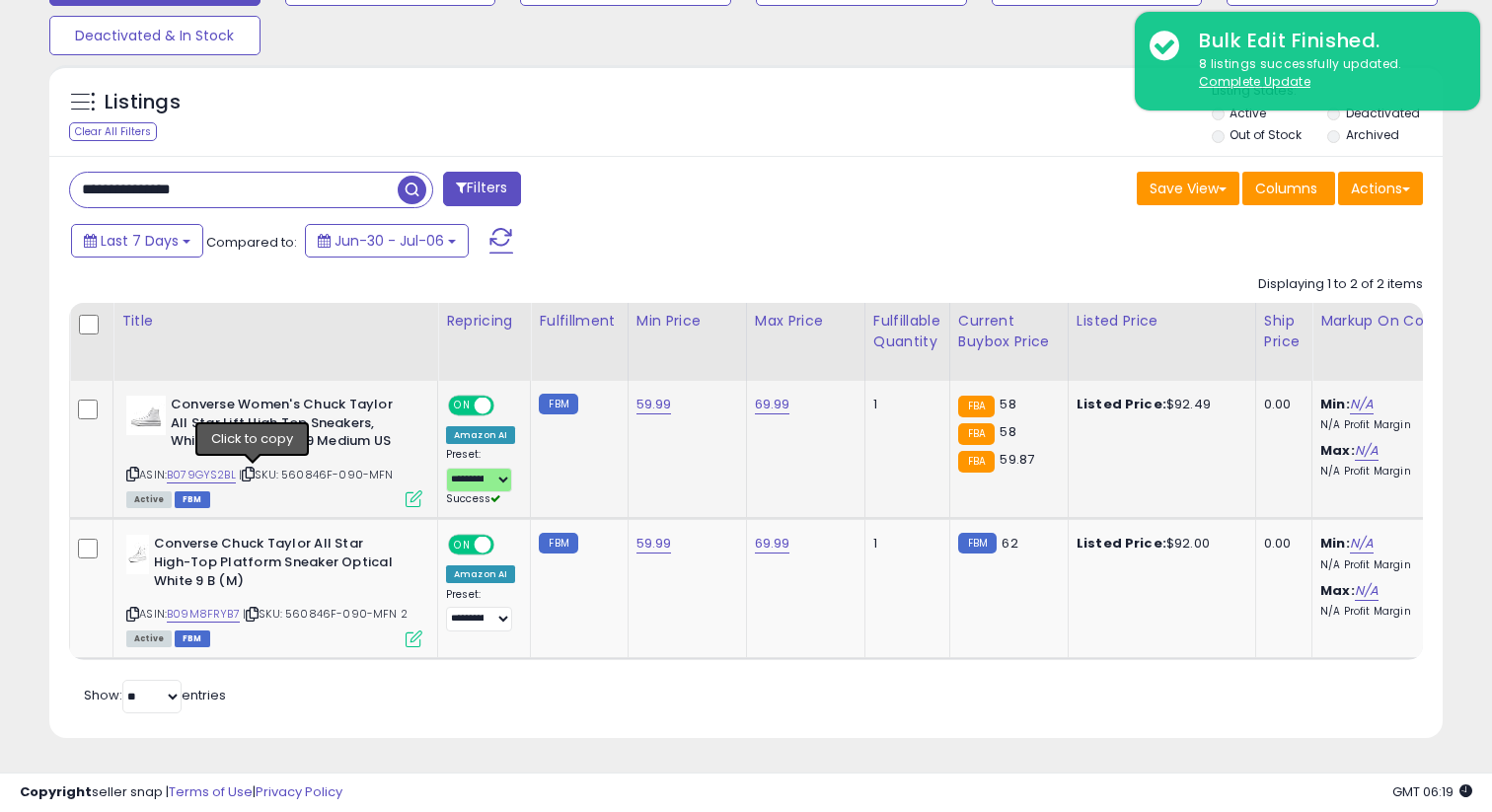 click at bounding box center [248, 474] 